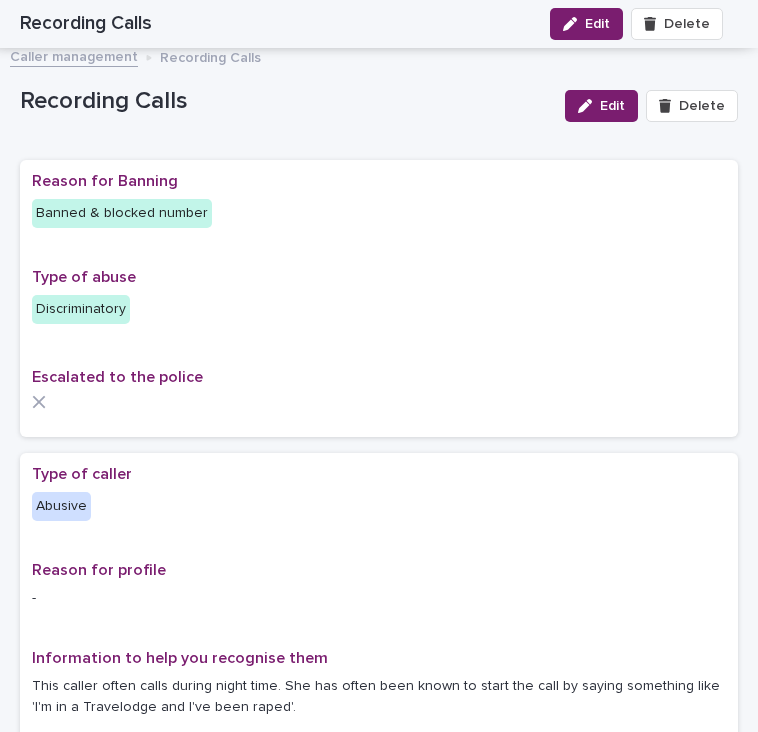 scroll, scrollTop: 0, scrollLeft: 0, axis: both 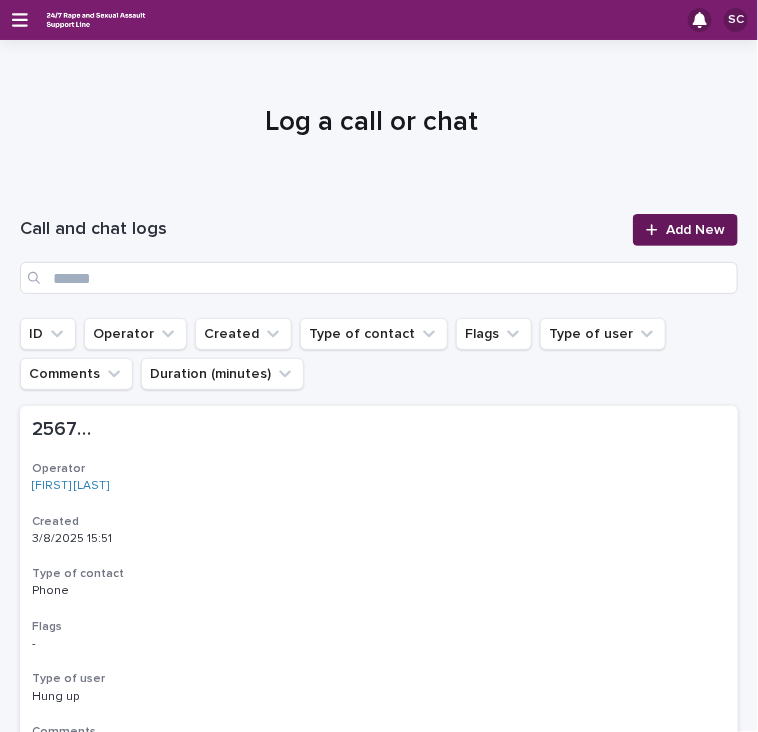 click on "Add New" at bounding box center [685, 230] 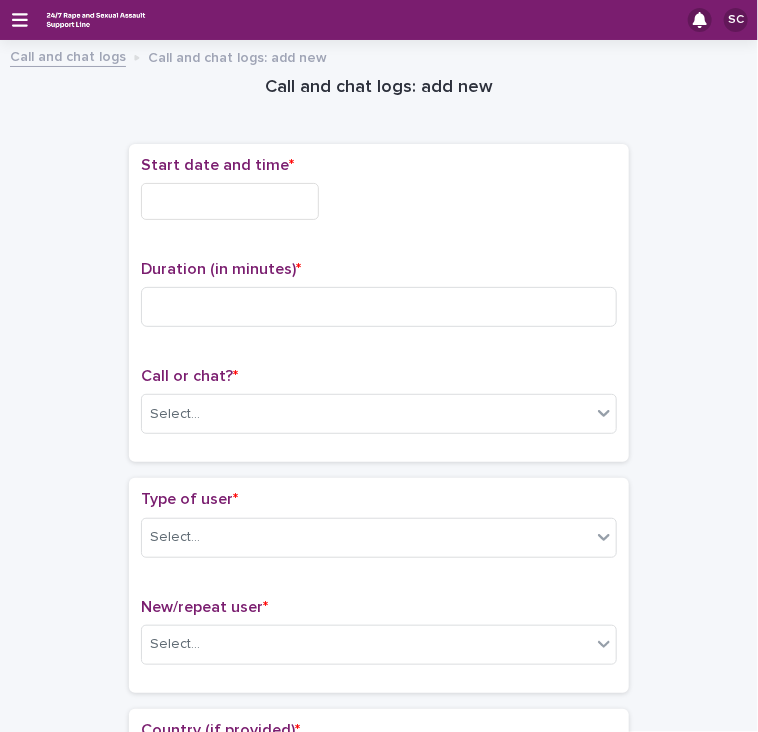click at bounding box center [230, 201] 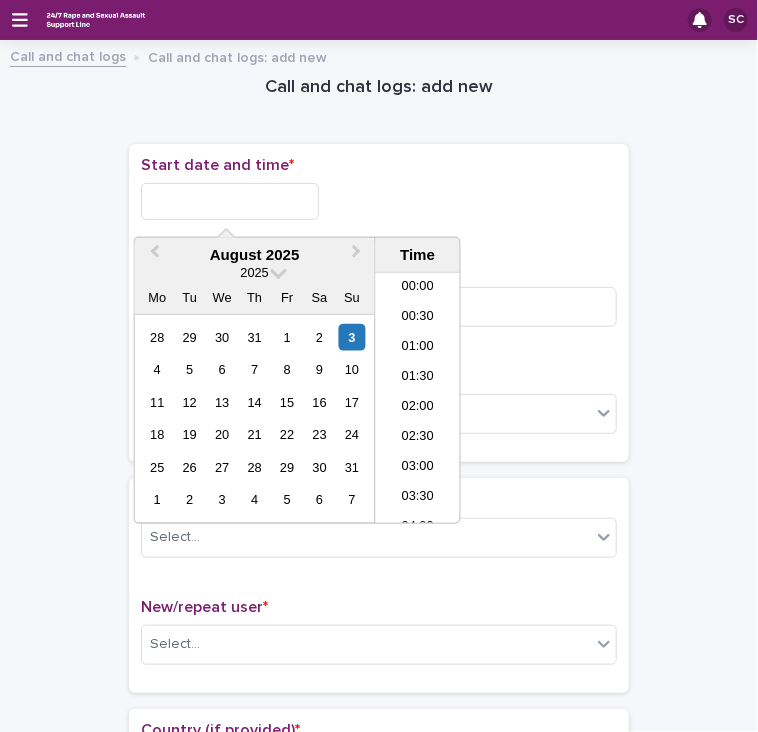 scroll, scrollTop: 820, scrollLeft: 0, axis: vertical 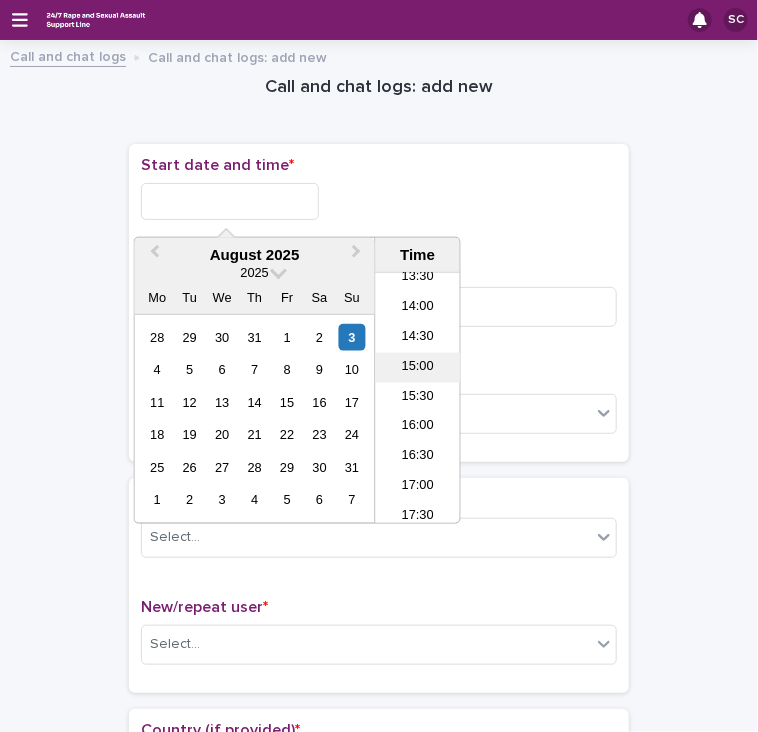 click on "15:00" at bounding box center [418, 368] 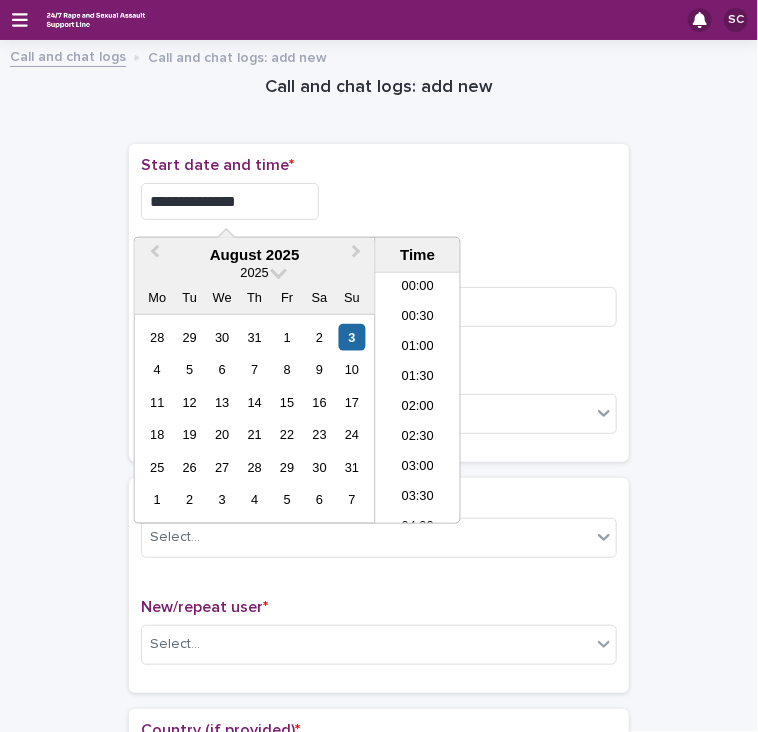 click on "**********" at bounding box center [230, 201] 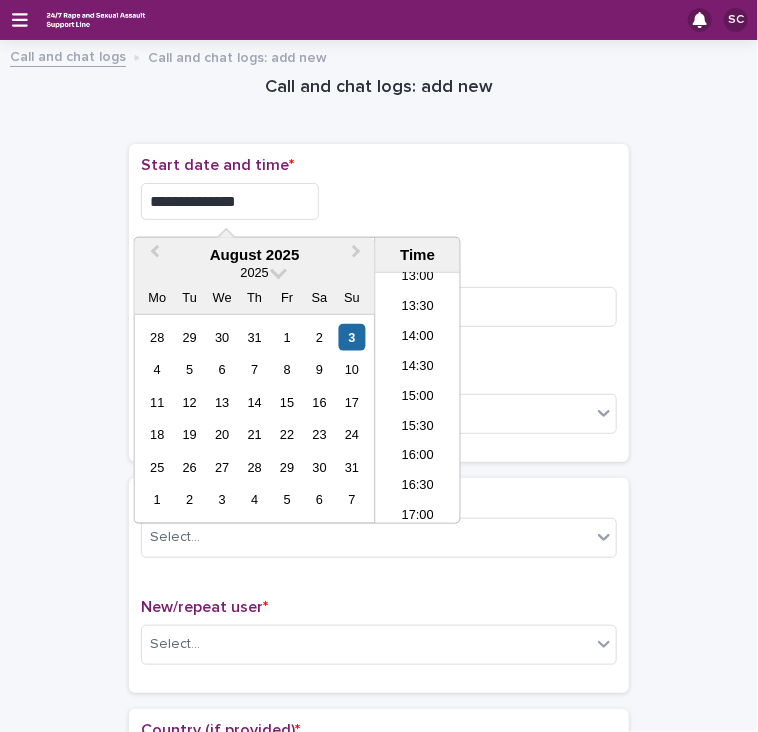 type on "**********" 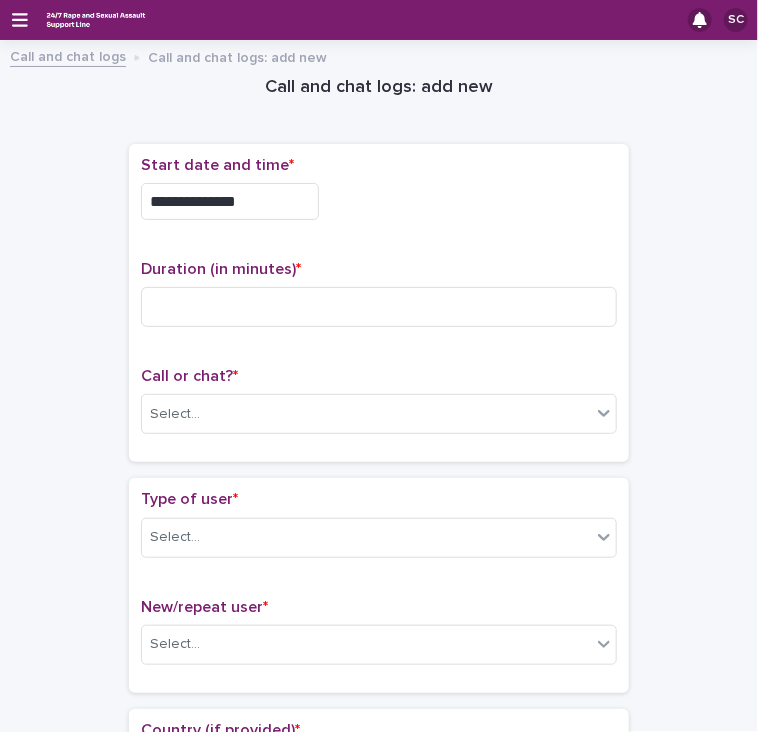 click on "**********" at bounding box center (379, 303) 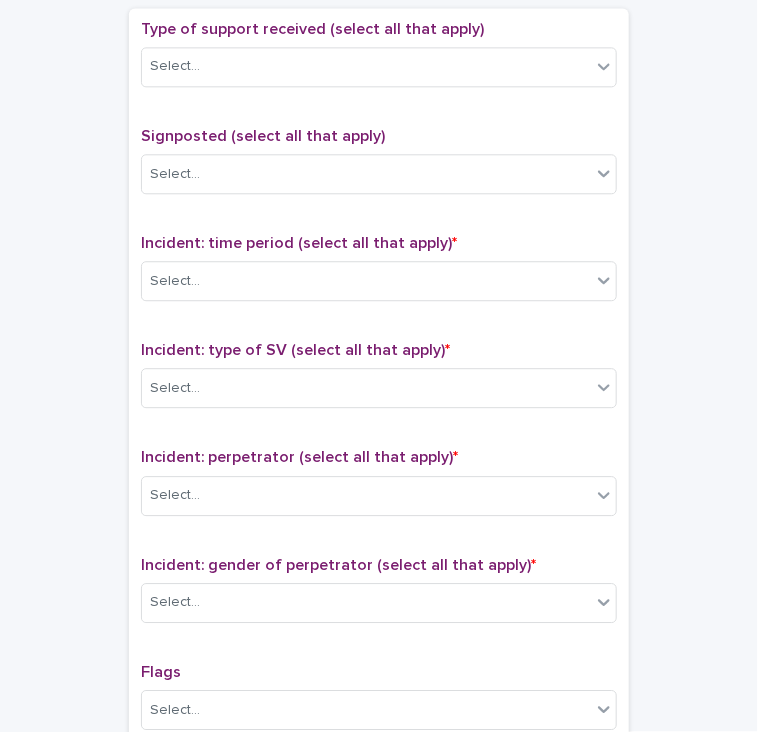 scroll, scrollTop: 1494, scrollLeft: 0, axis: vertical 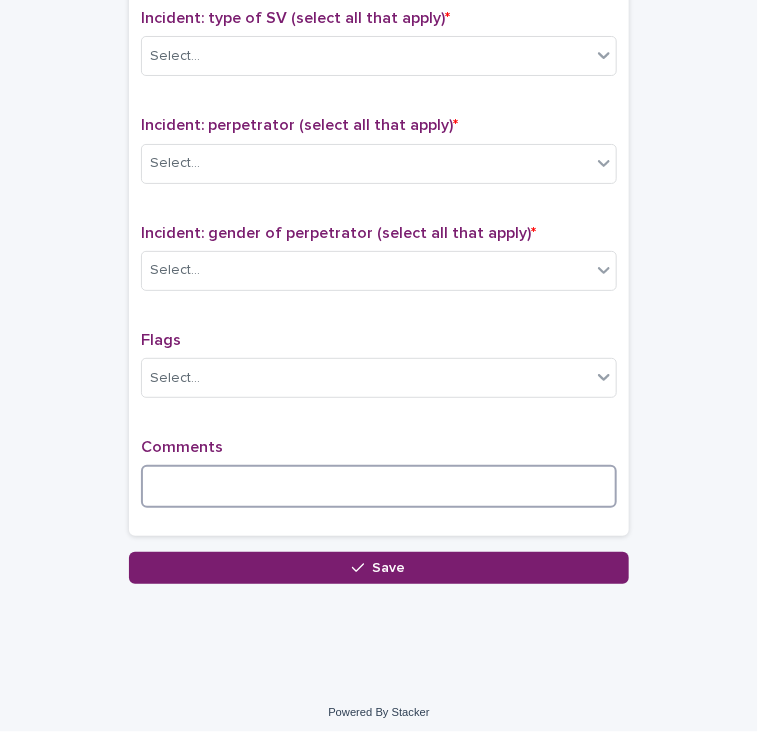 click at bounding box center (379, 486) 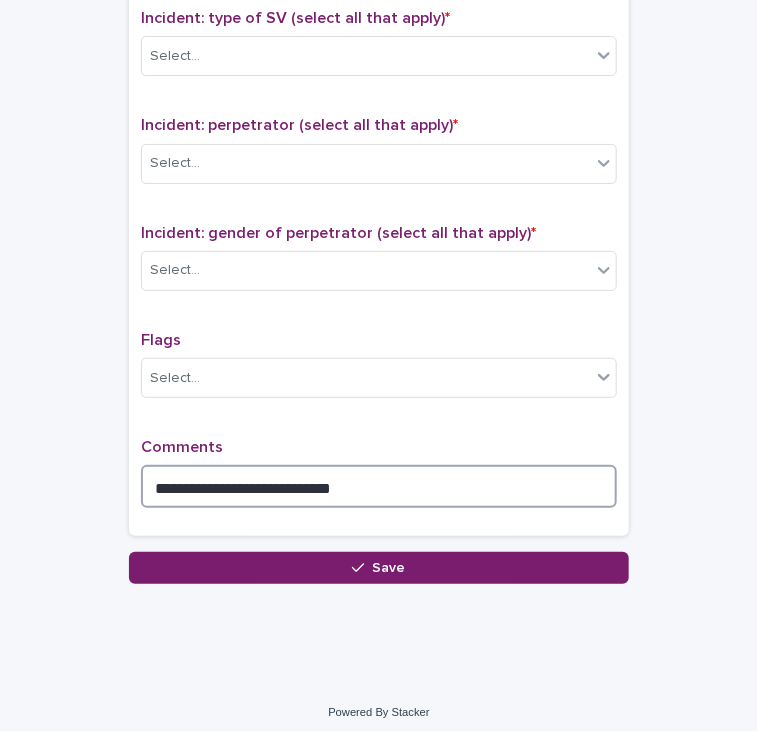 type on "**********" 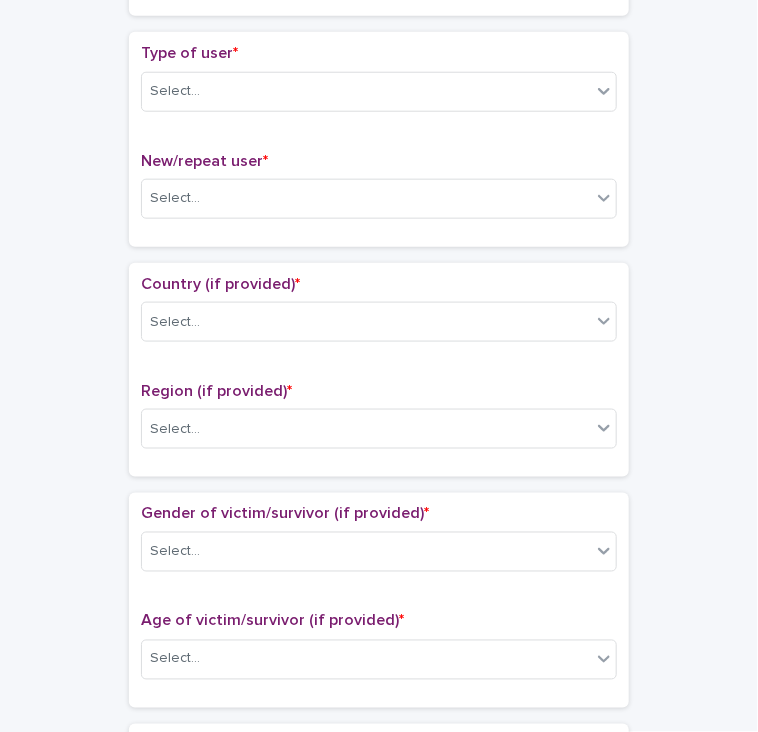 scroll, scrollTop: 0, scrollLeft: 0, axis: both 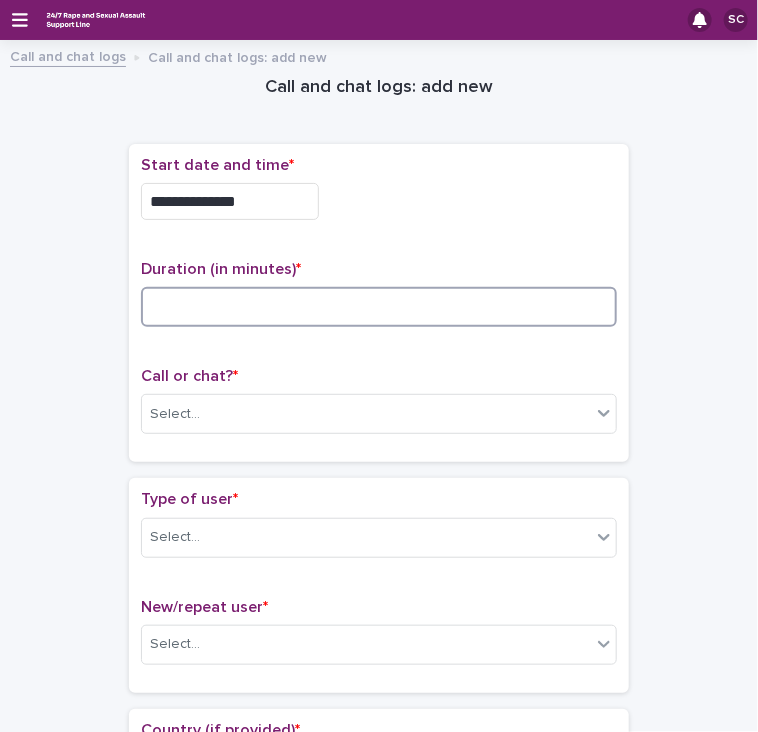 click at bounding box center (379, 307) 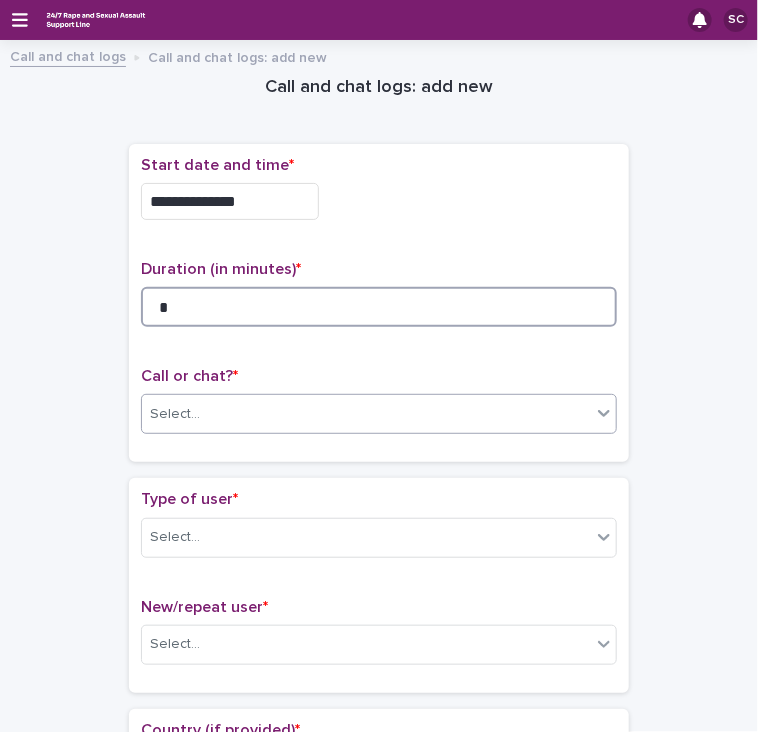 type on "*" 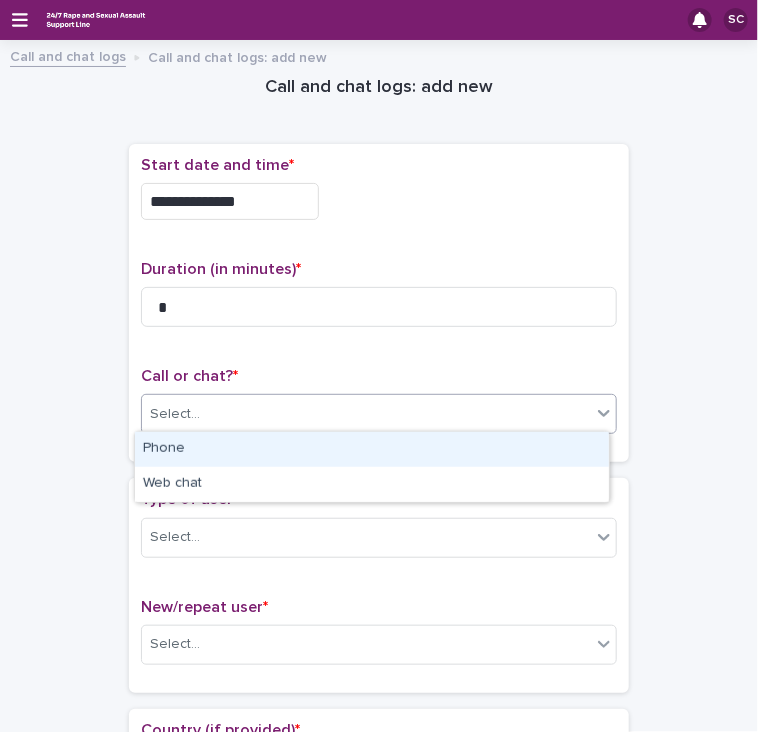 click on "Select..." at bounding box center (366, 414) 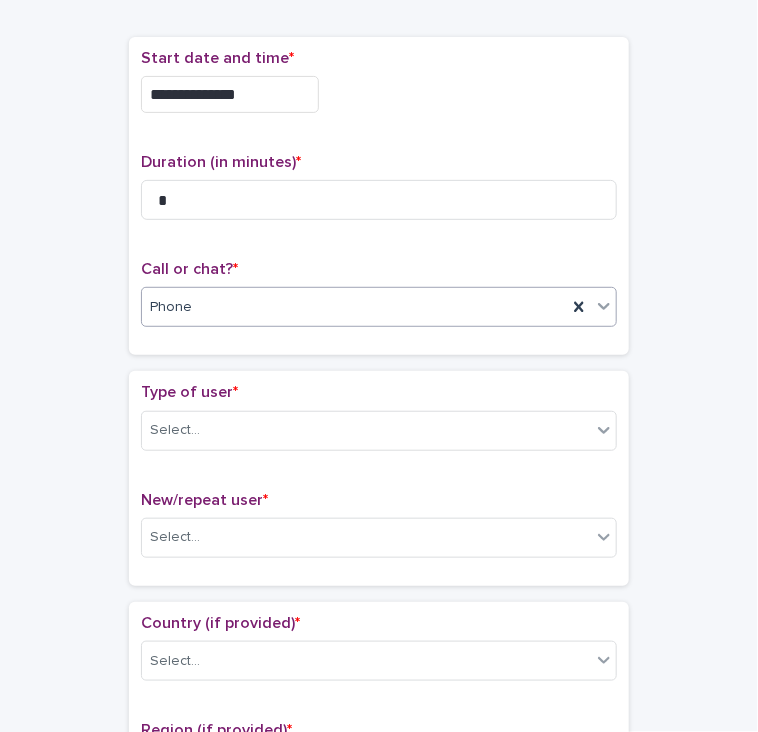 scroll, scrollTop: 115, scrollLeft: 0, axis: vertical 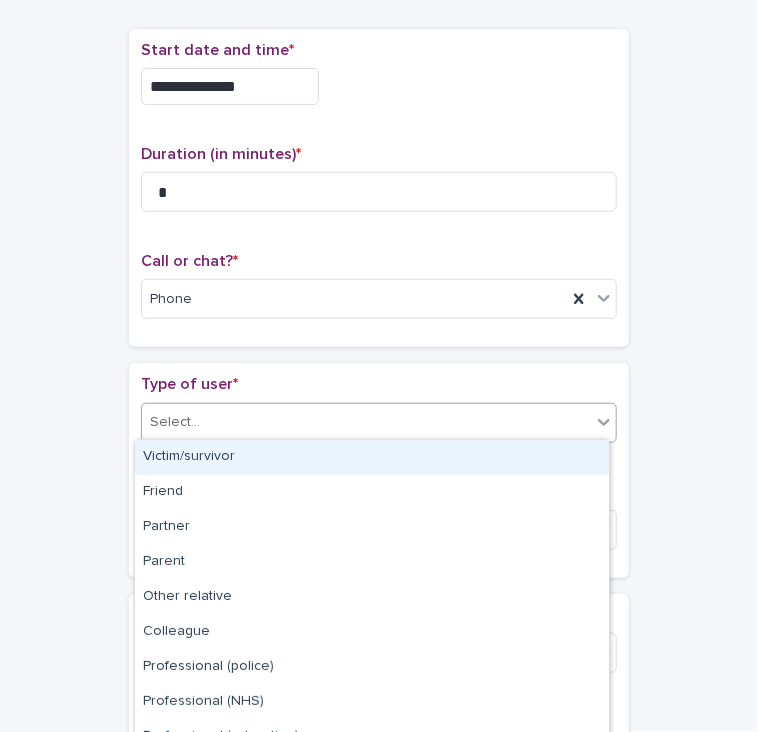 click on "Select..." at bounding box center [366, 422] 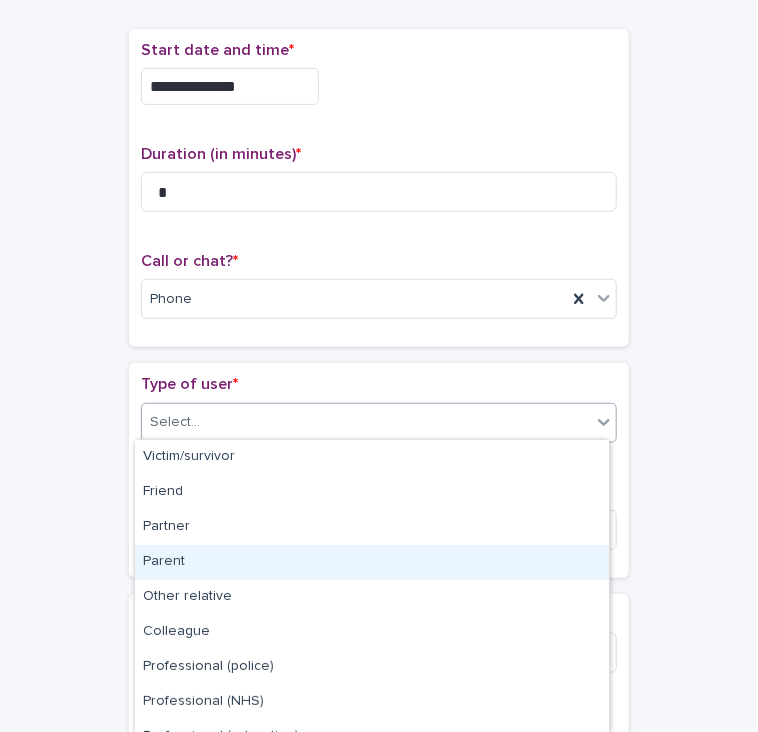 scroll, scrollTop: 231, scrollLeft: 0, axis: vertical 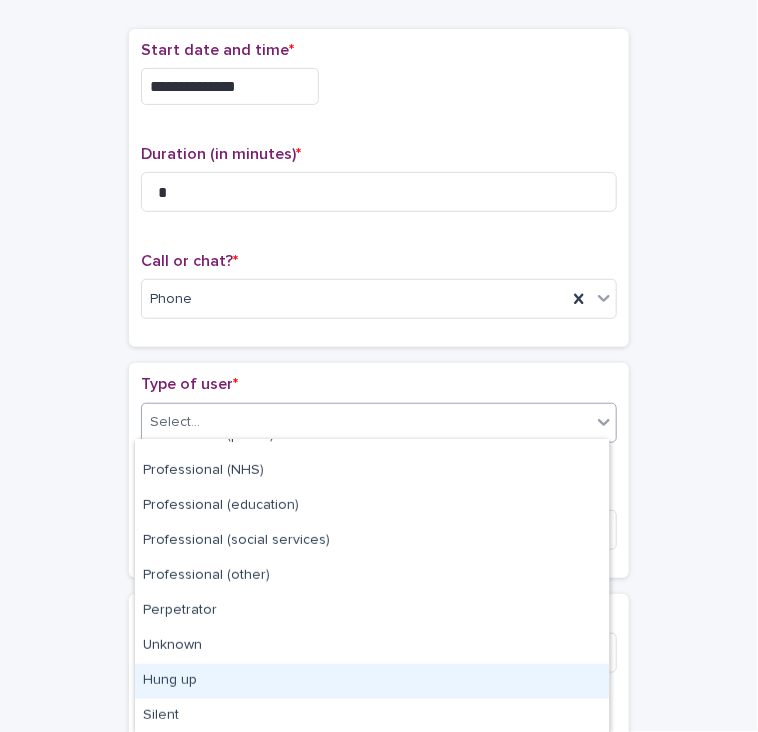 click on "Hung up" at bounding box center (372, 681) 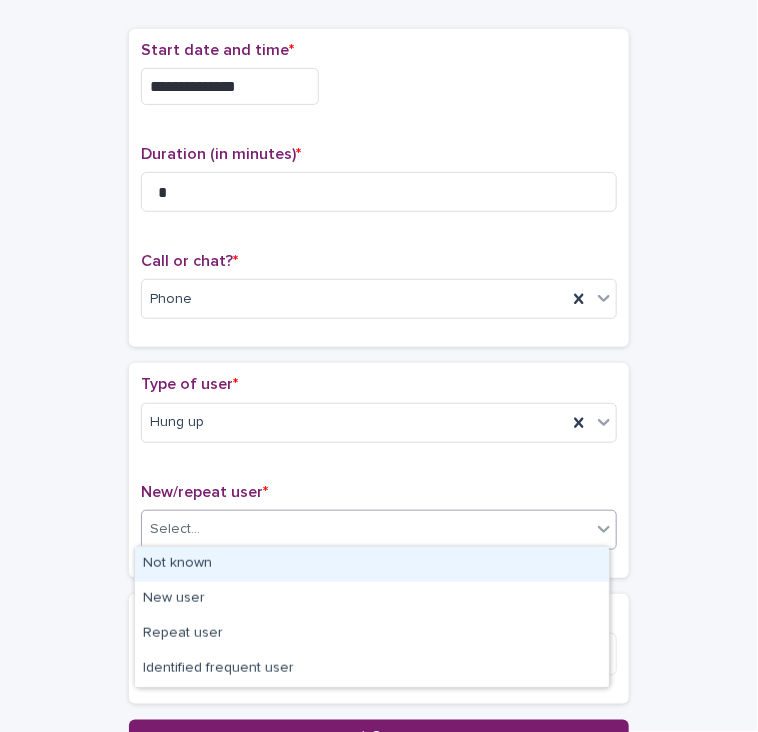 drag, startPoint x: 181, startPoint y: 526, endPoint x: 180, endPoint y: 553, distance: 27.018513 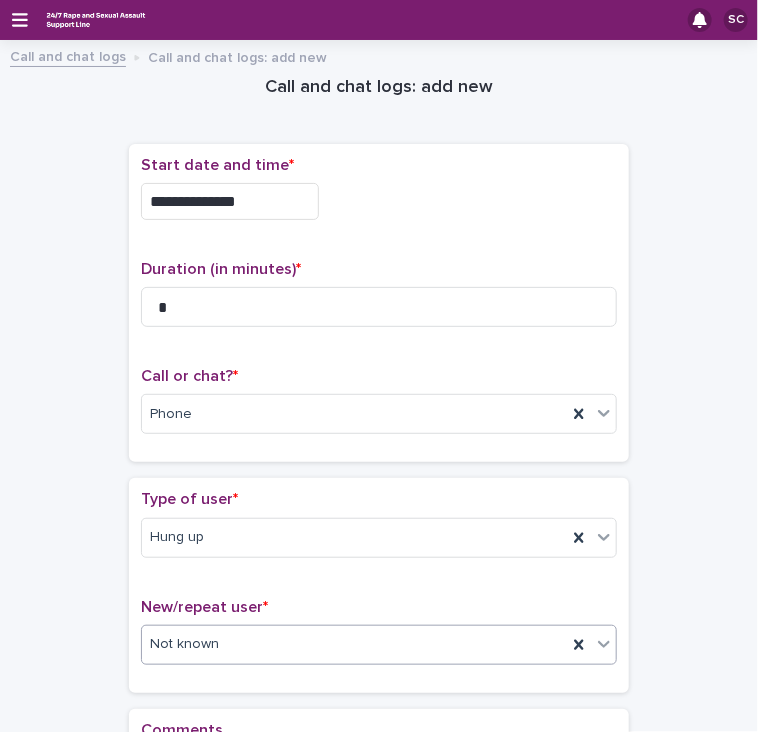 scroll, scrollTop: 287, scrollLeft: 0, axis: vertical 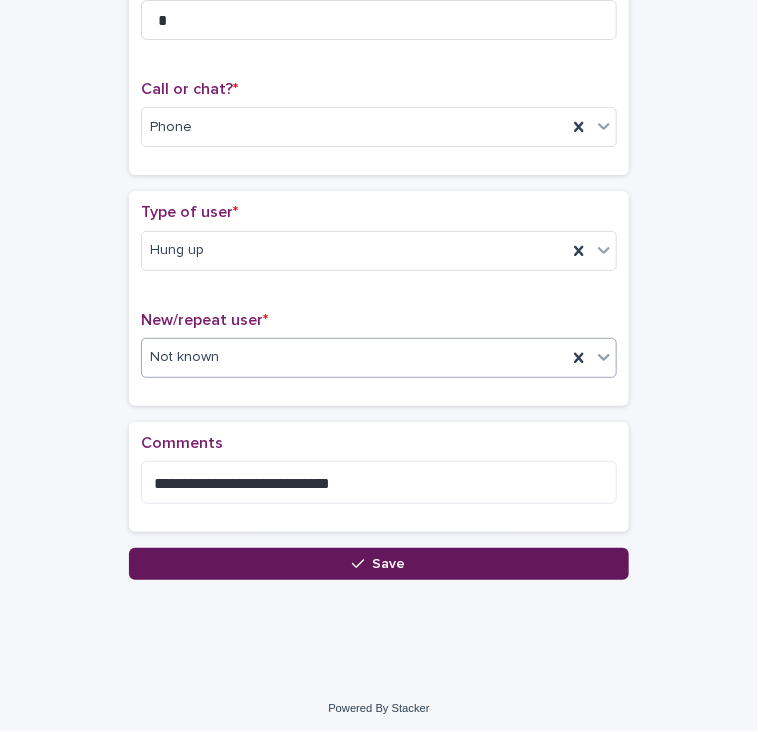 click on "Save" at bounding box center [379, 564] 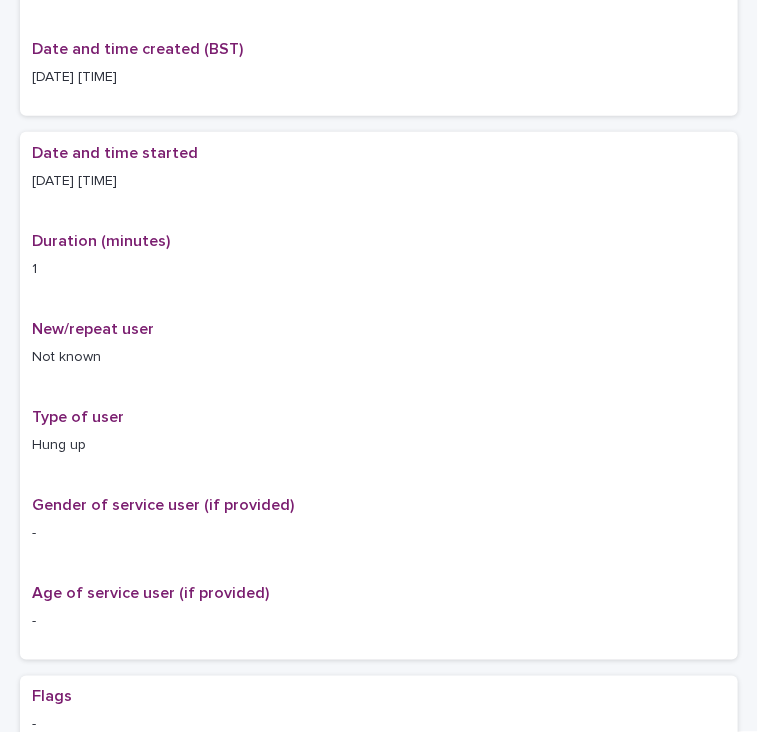 scroll, scrollTop: 0, scrollLeft: 0, axis: both 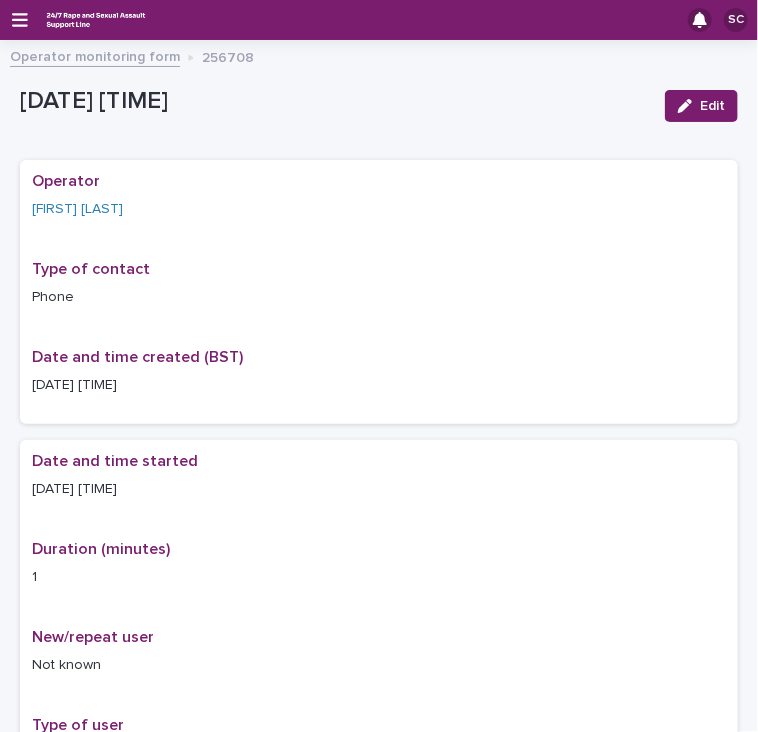 click on "Operator monitoring form" at bounding box center [95, 55] 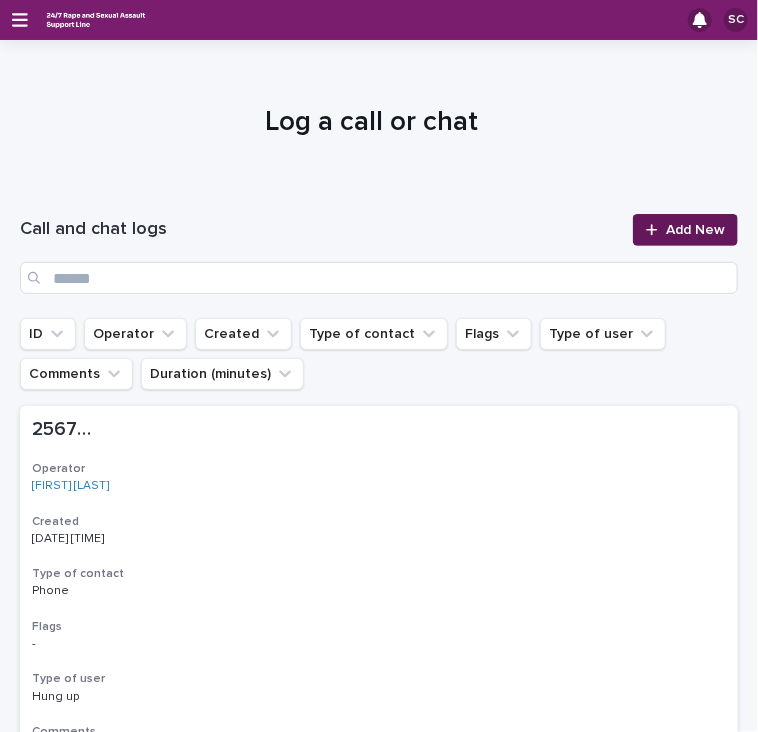 click on "Add New" at bounding box center (695, 230) 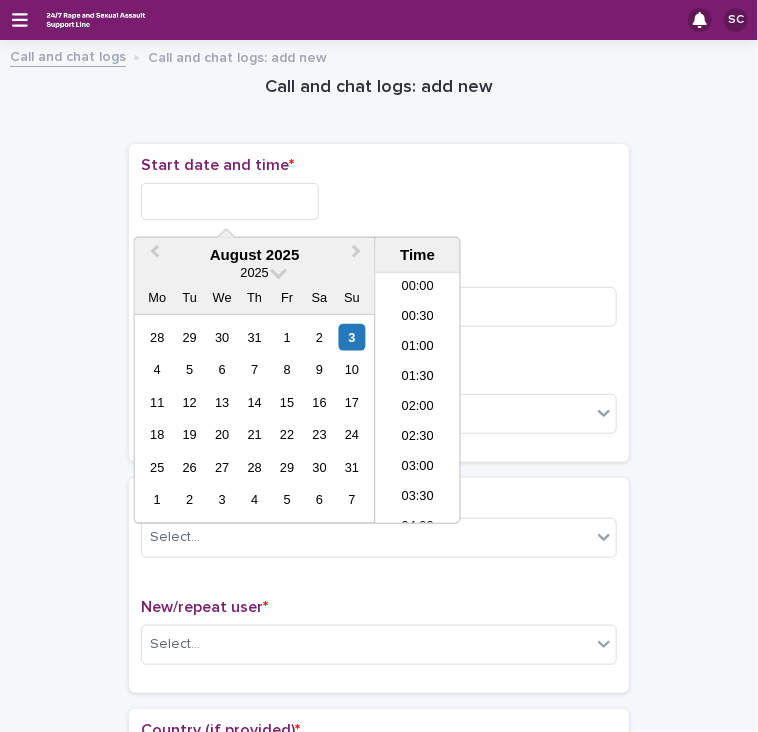 scroll, scrollTop: 850, scrollLeft: 0, axis: vertical 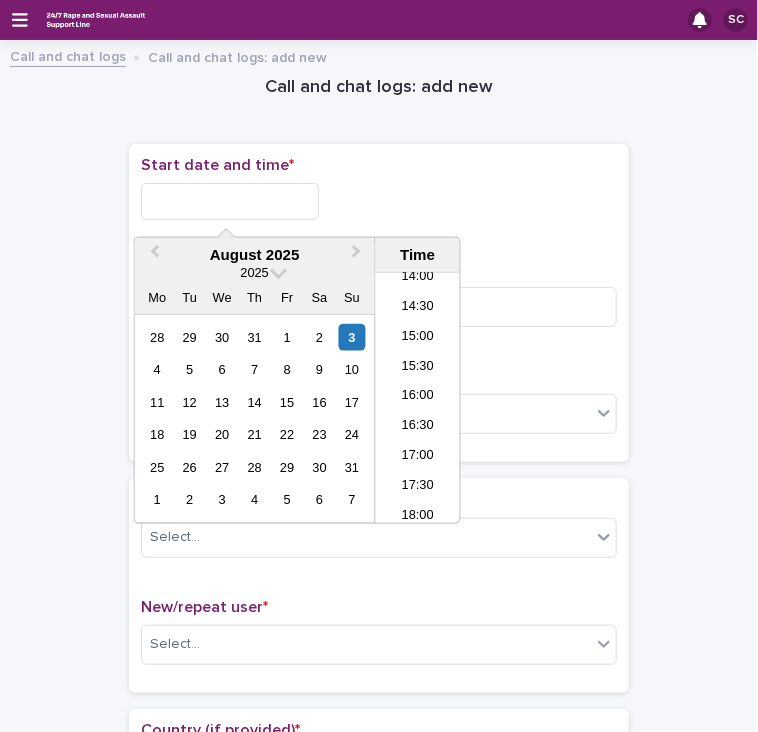 click at bounding box center (230, 201) 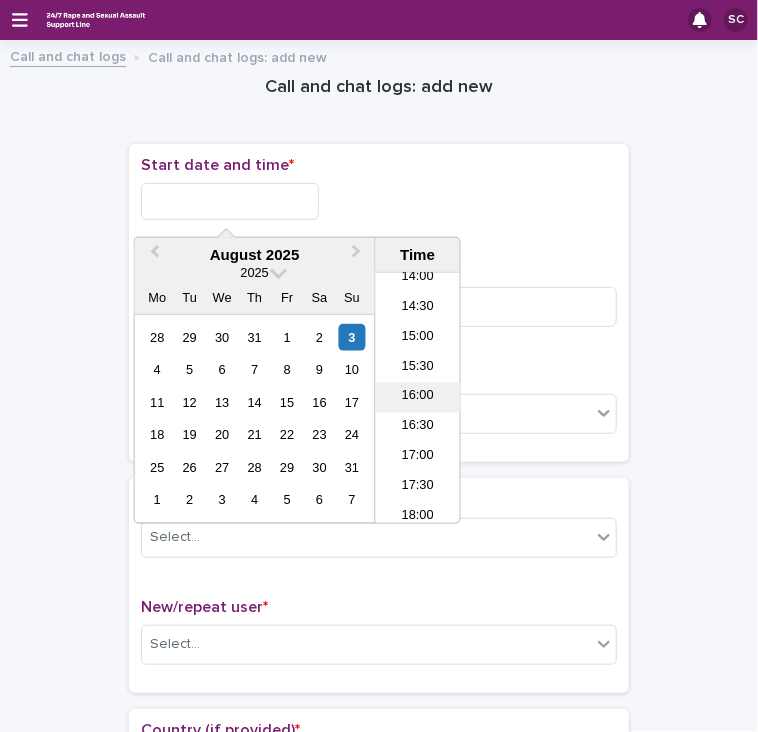 click on "16:00" at bounding box center (418, 398) 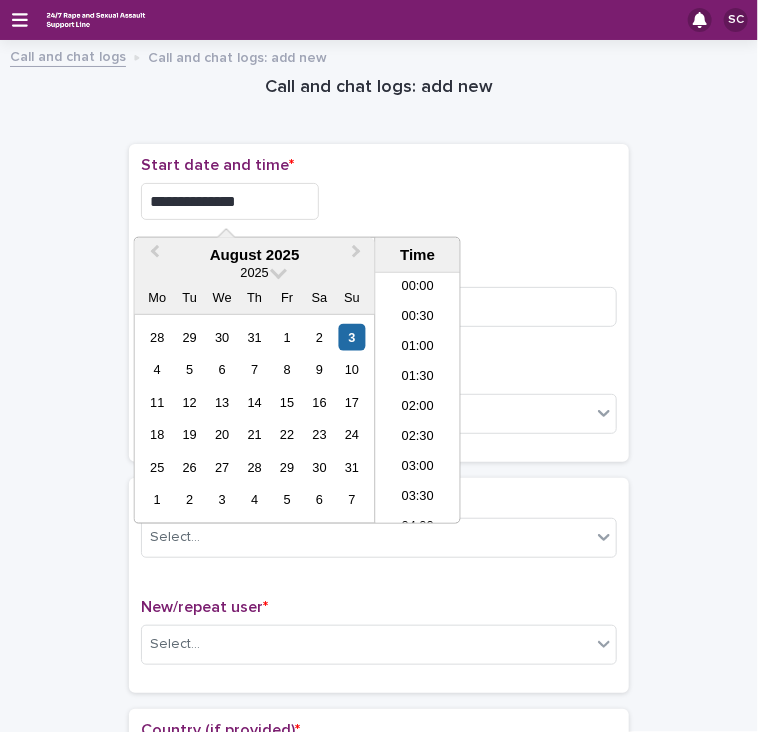 click on "**********" at bounding box center (230, 201) 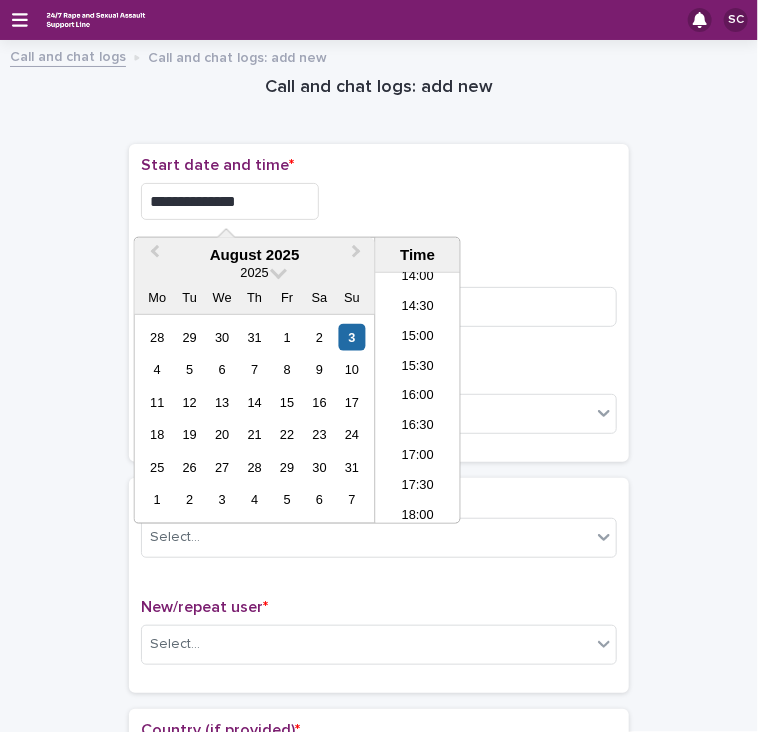 type on "**********" 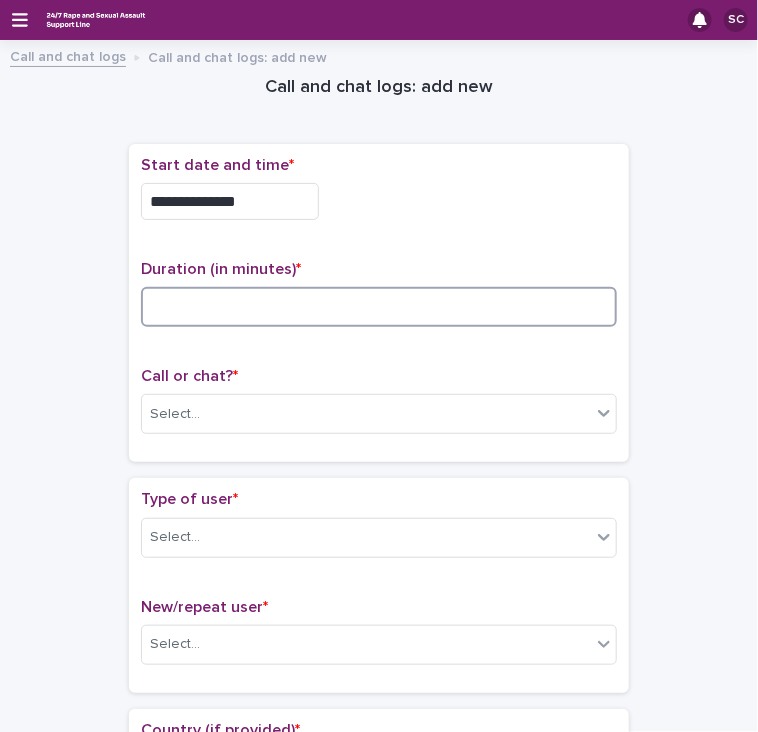 click at bounding box center (379, 307) 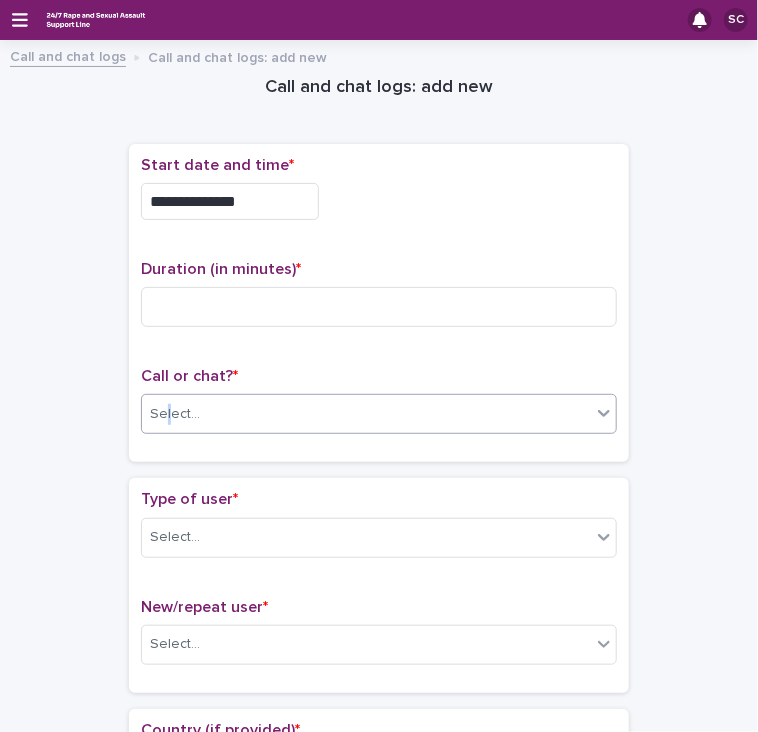 drag, startPoint x: 155, startPoint y: 433, endPoint x: 160, endPoint y: 415, distance: 18.681541 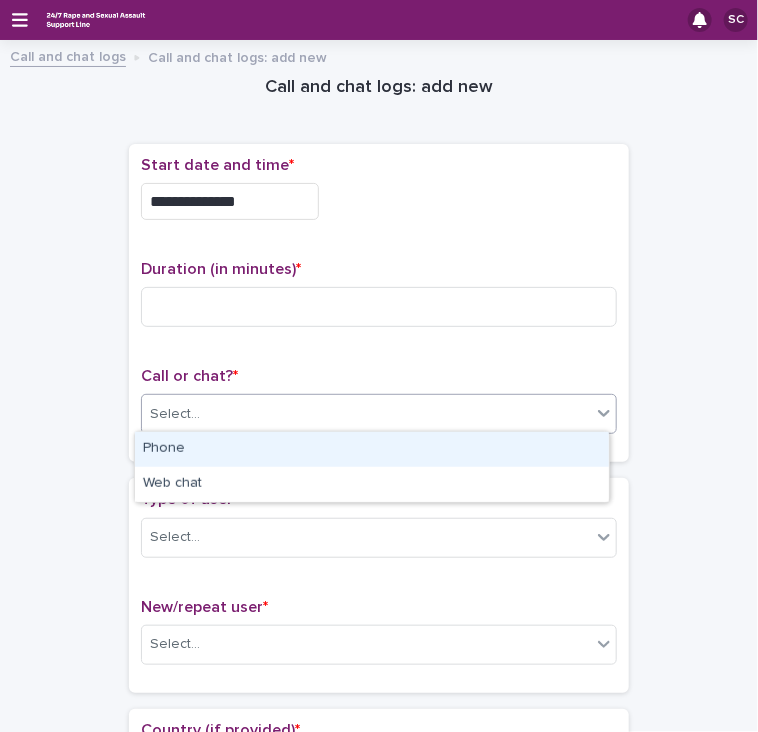 click on "Select..." at bounding box center (175, 414) 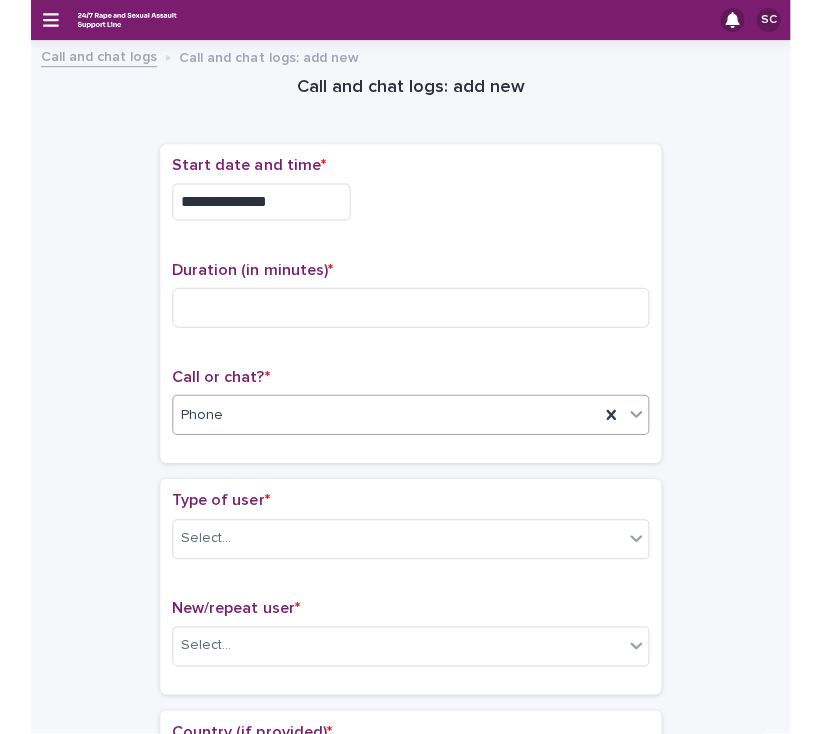 scroll, scrollTop: 16, scrollLeft: 0, axis: vertical 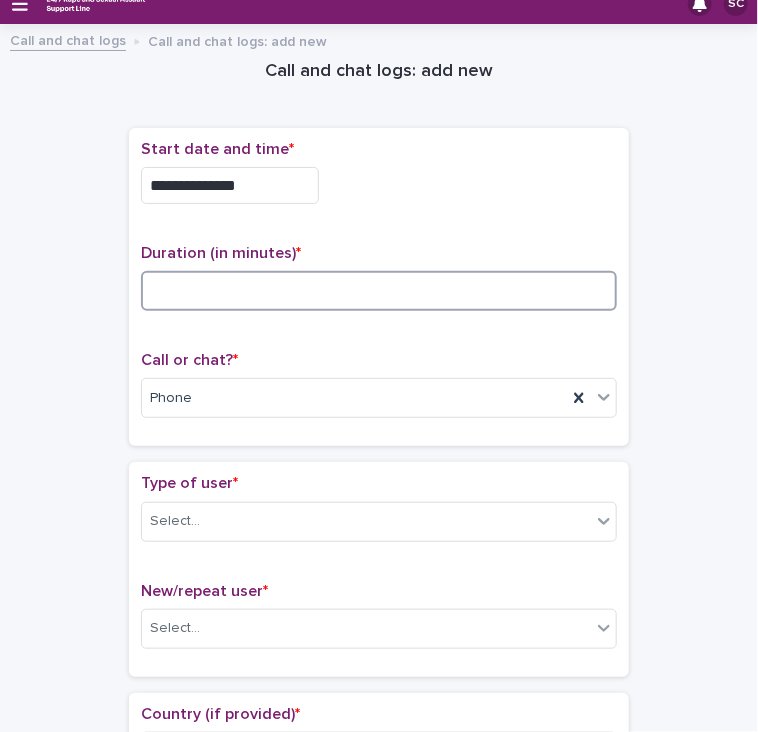 click at bounding box center (379, 291) 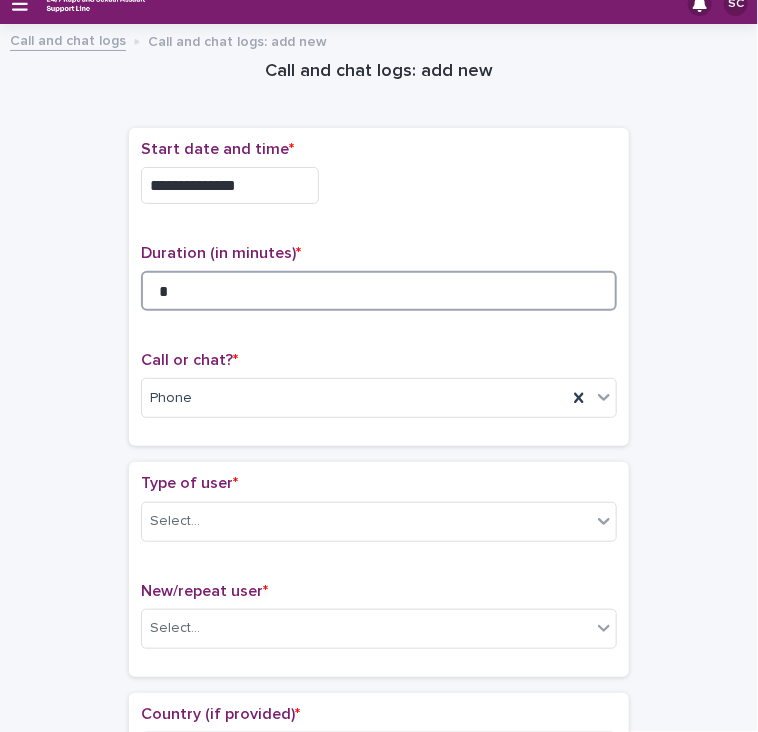 type on "*" 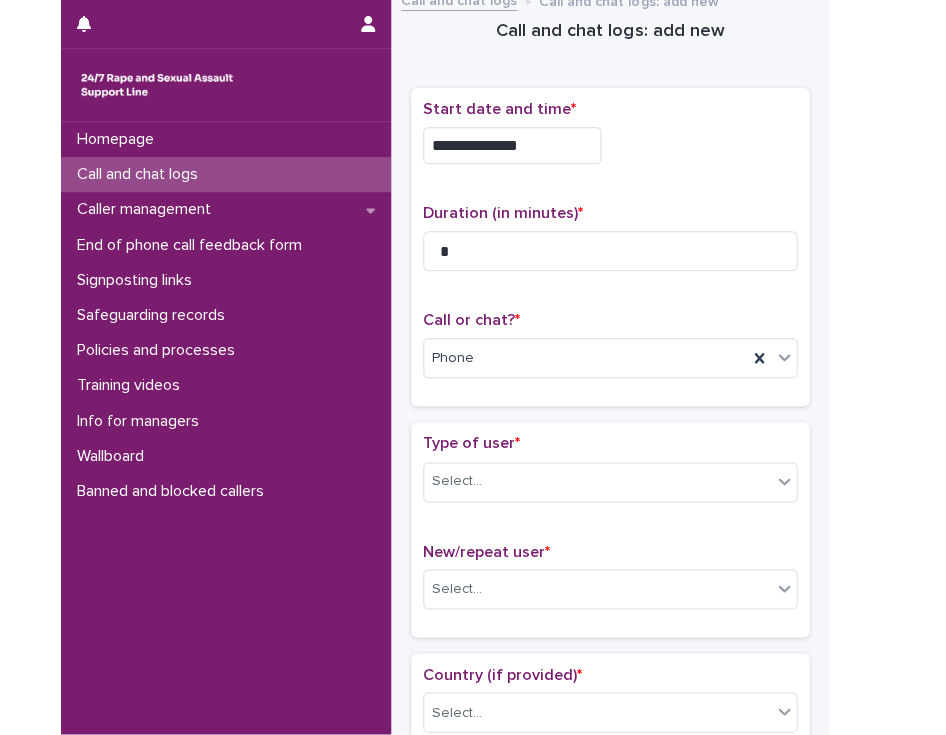 scroll, scrollTop: 0, scrollLeft: 0, axis: both 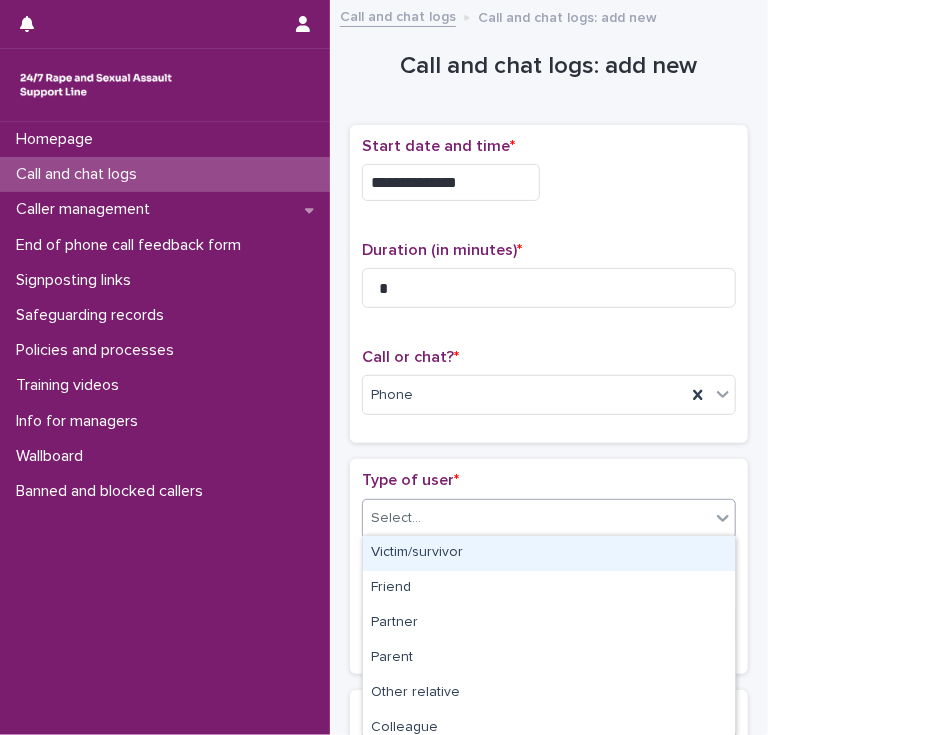 click on "Select..." at bounding box center [536, 518] 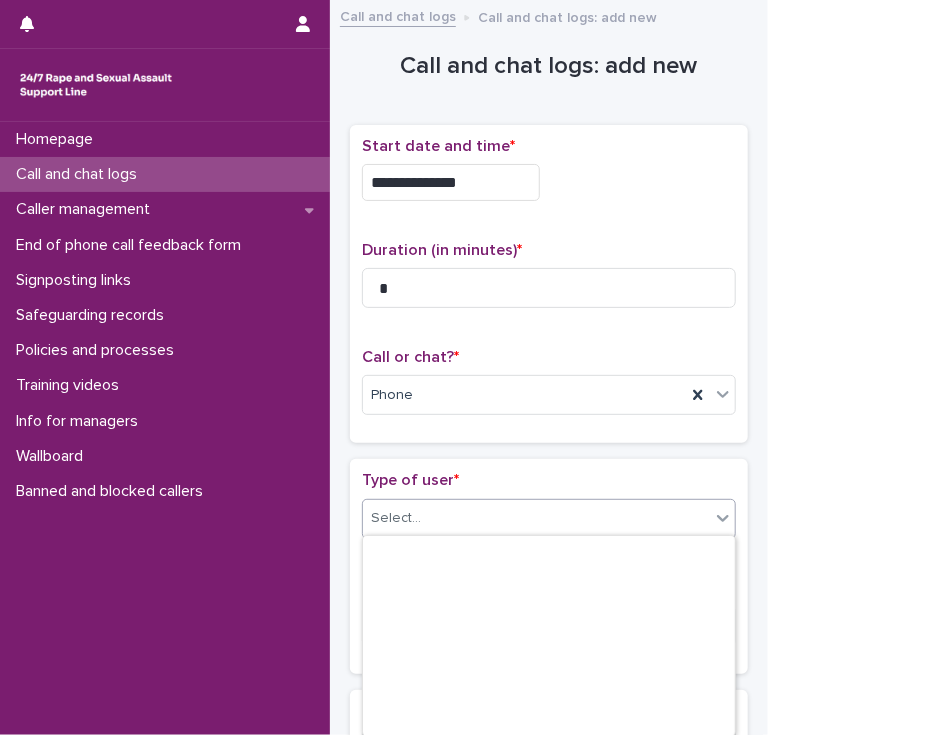 scroll, scrollTop: 324, scrollLeft: 0, axis: vertical 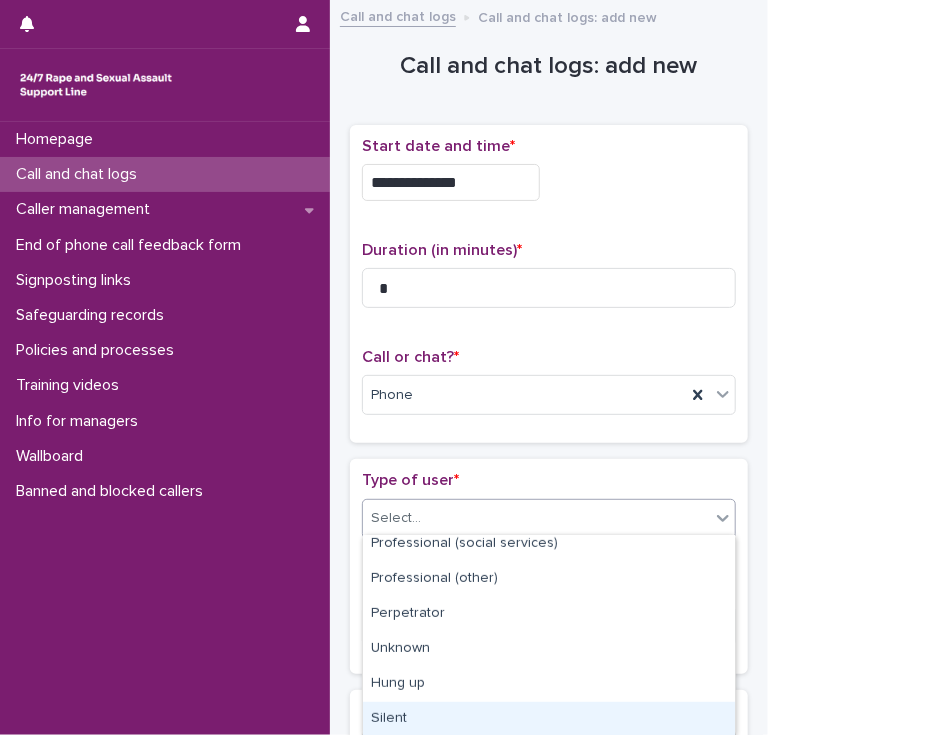 click on "Silent" at bounding box center (549, 719) 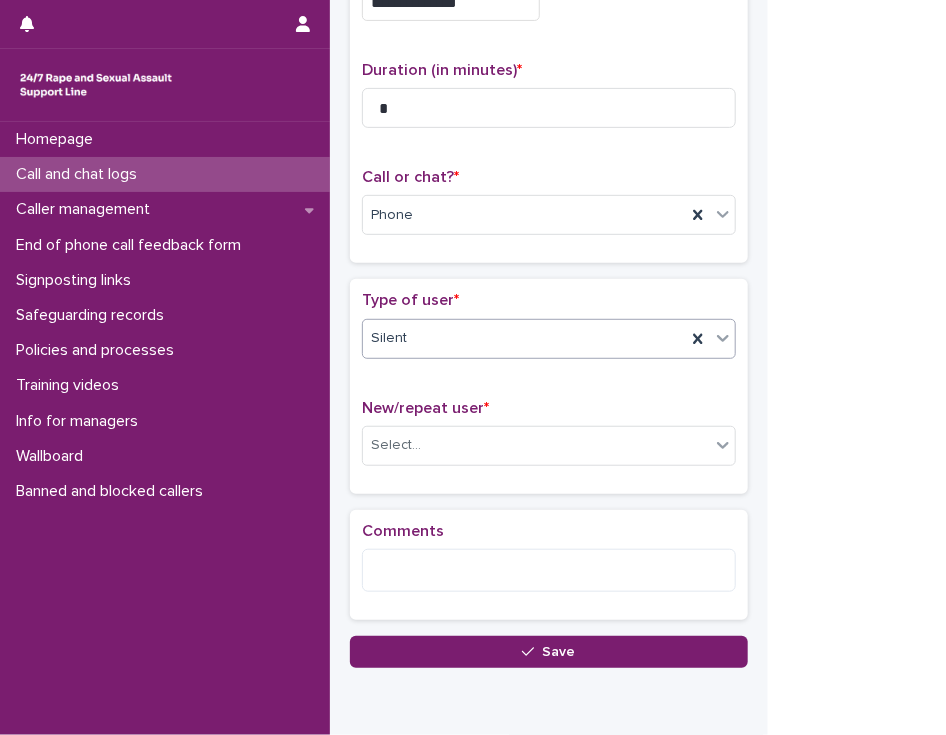 scroll, scrollTop: 184, scrollLeft: 0, axis: vertical 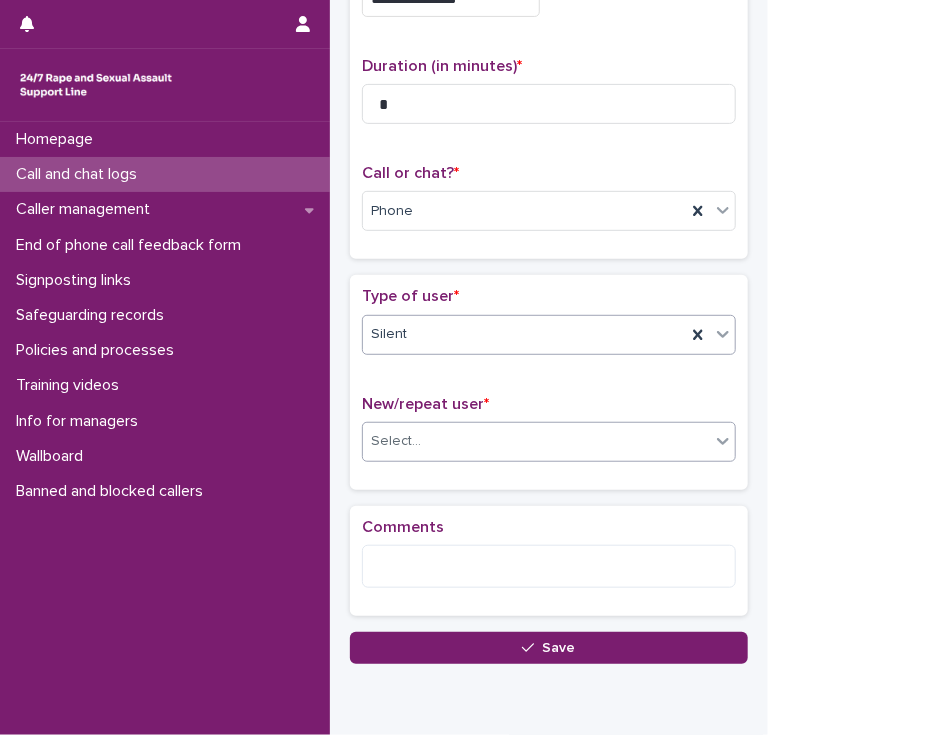 click on "Select..." at bounding box center (536, 441) 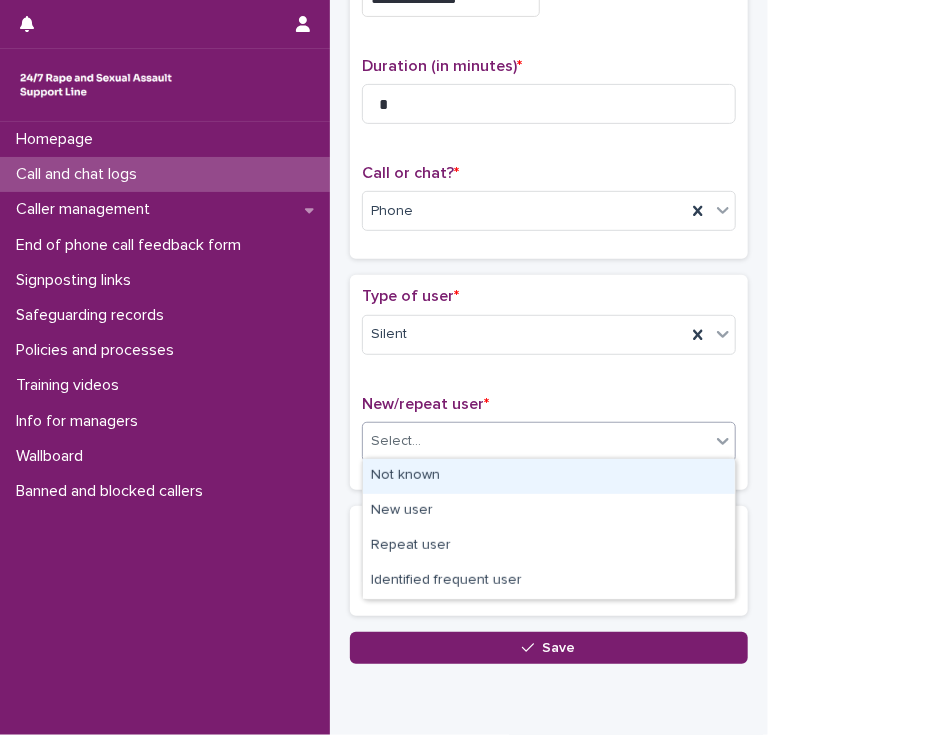 click on "Not known" at bounding box center (549, 476) 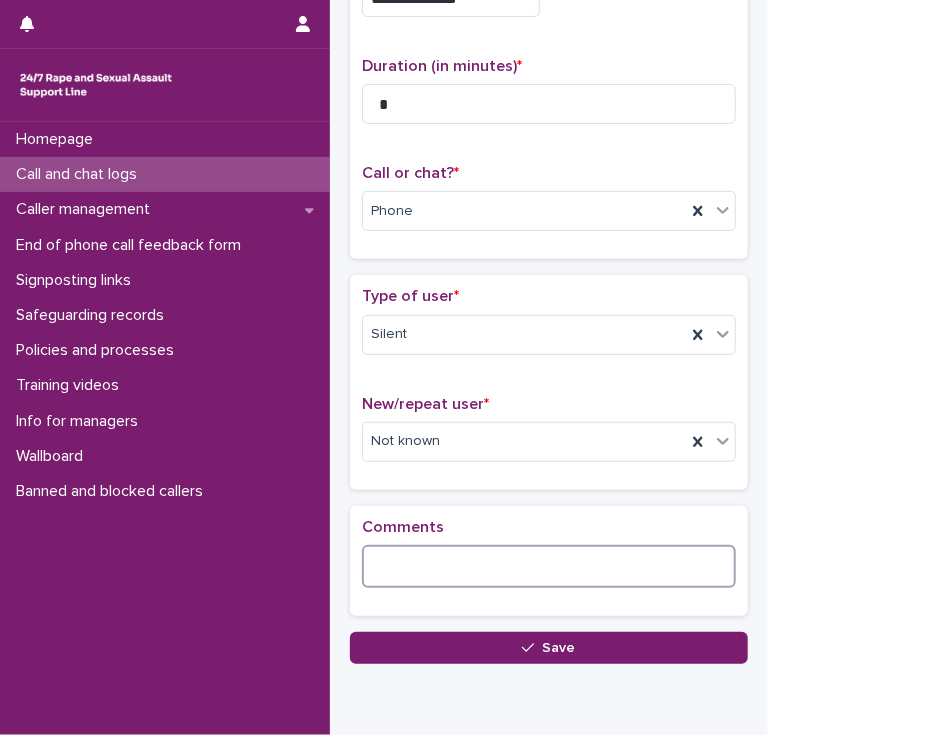 click at bounding box center (549, 566) 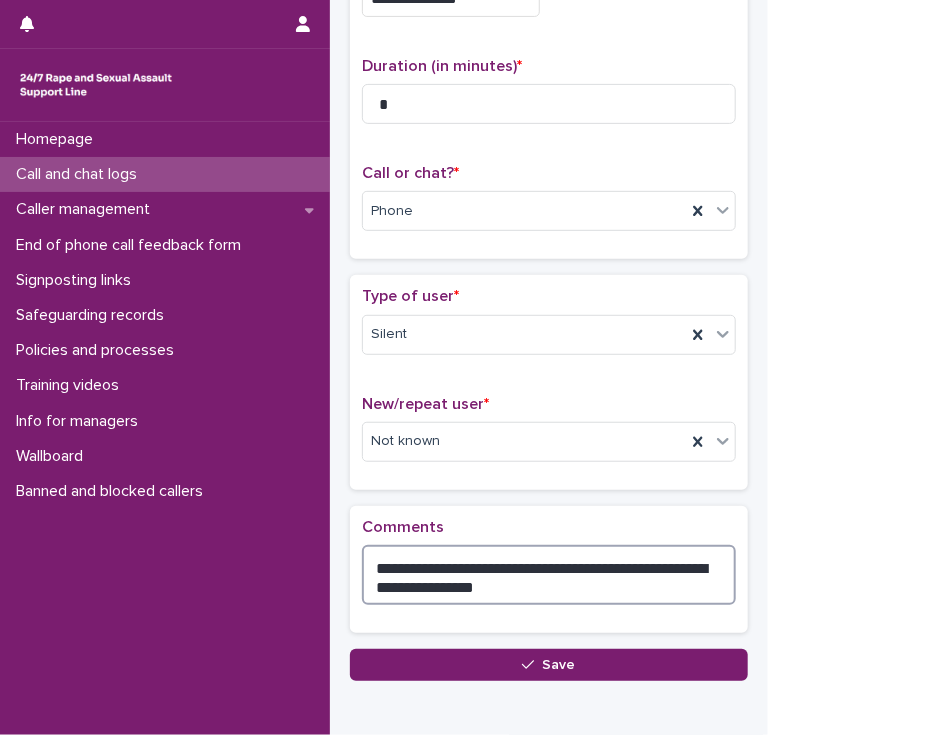 click on "**********" at bounding box center [549, 575] 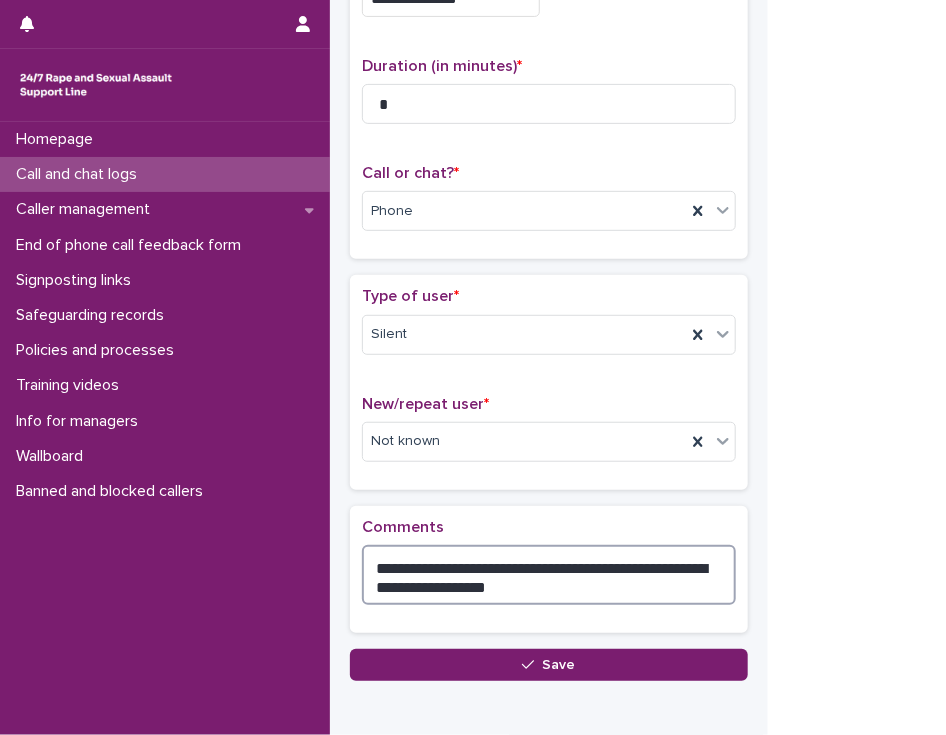 click on "**********" at bounding box center (549, 575) 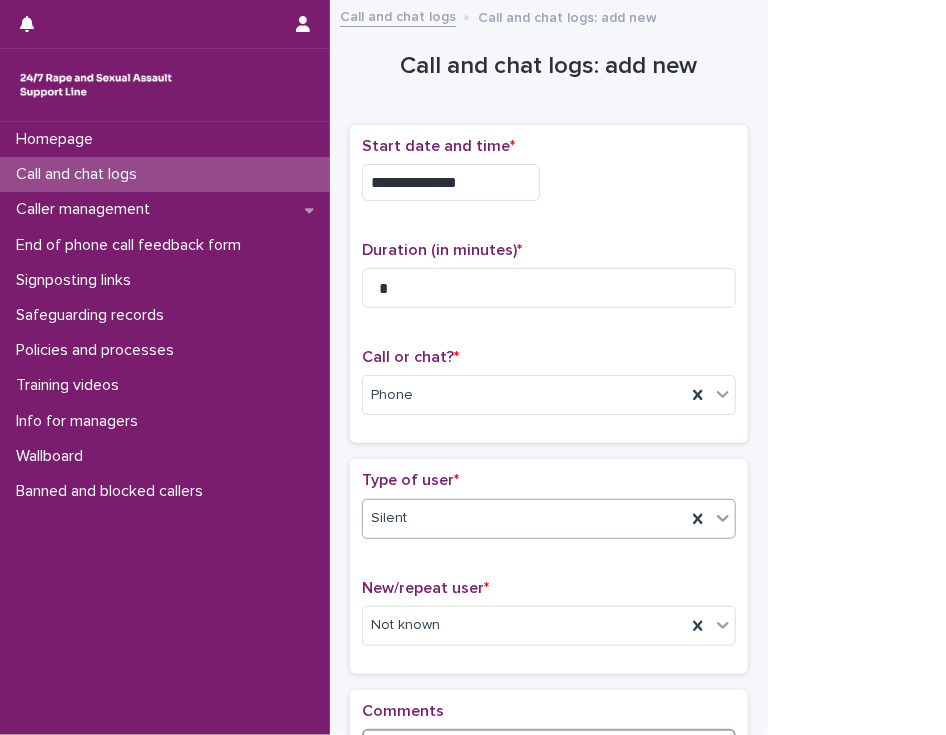 scroll, scrollTop: 282, scrollLeft: 0, axis: vertical 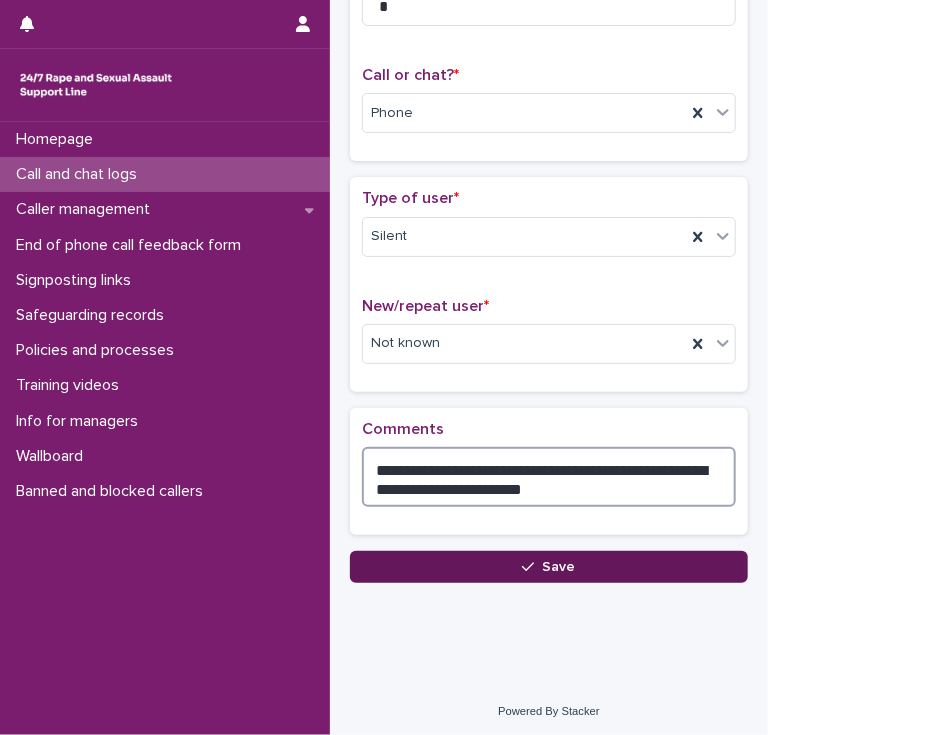 type on "**********" 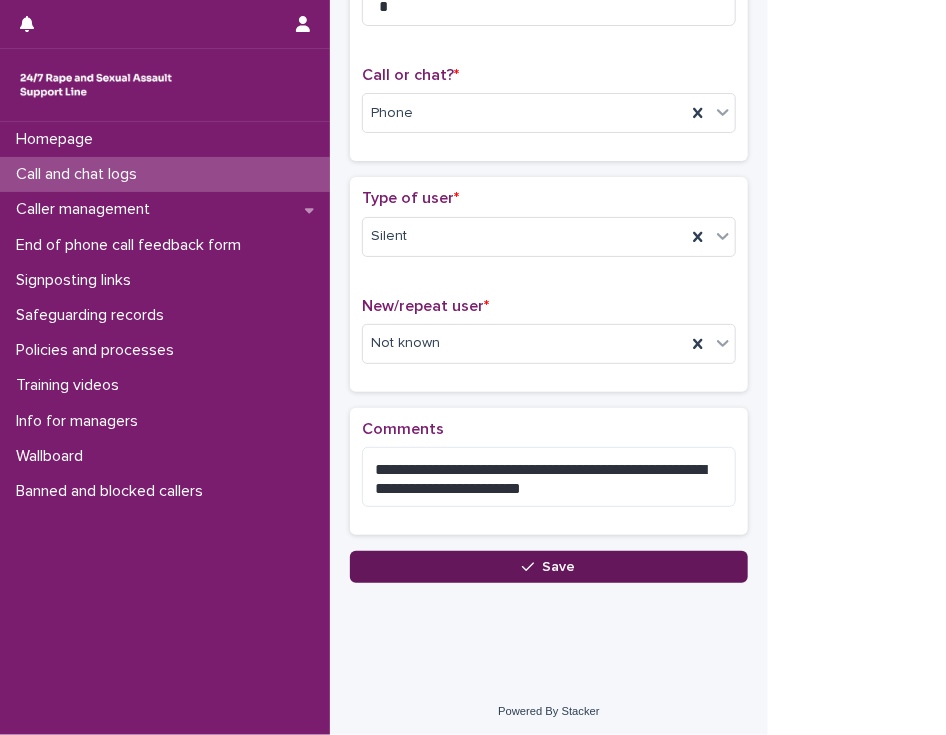click on "Save" at bounding box center (549, 567) 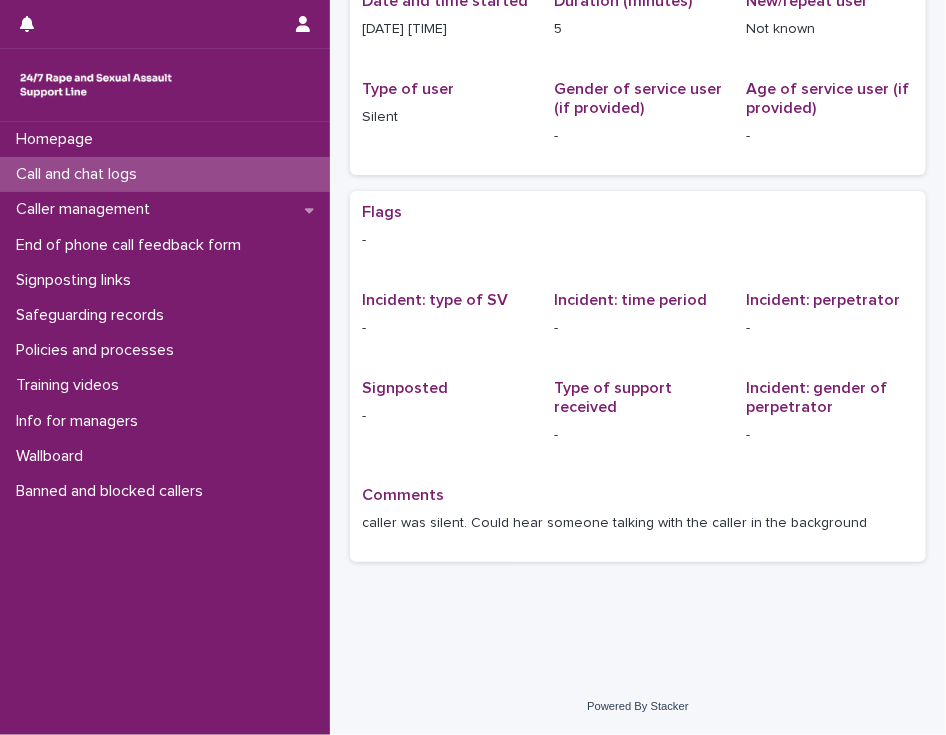 scroll, scrollTop: 0, scrollLeft: 0, axis: both 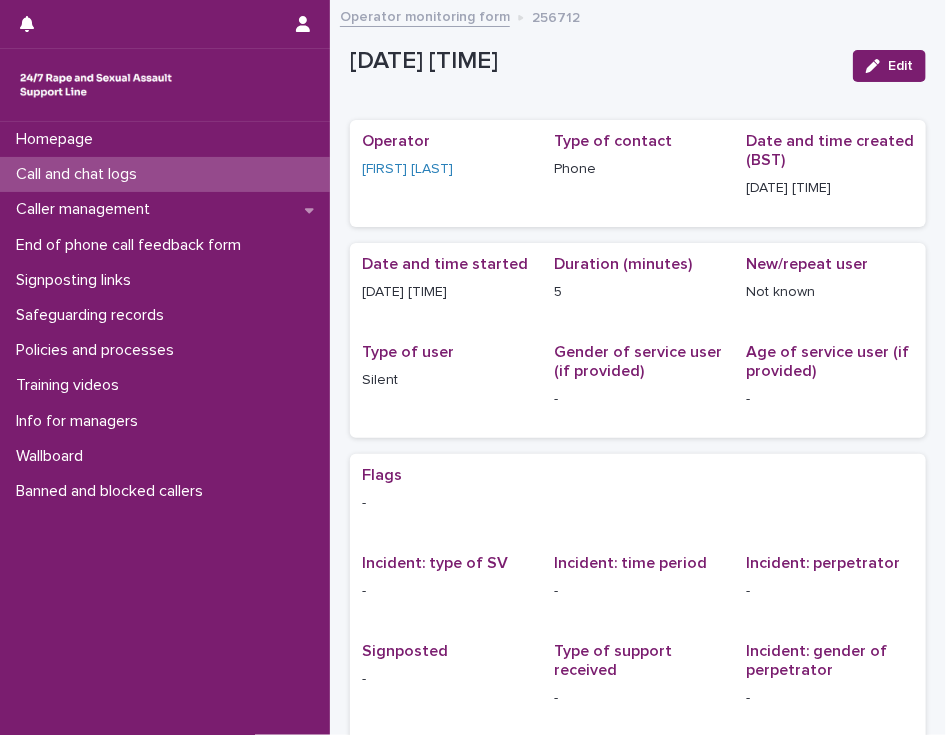 click on "Call and chat logs" at bounding box center (80, 174) 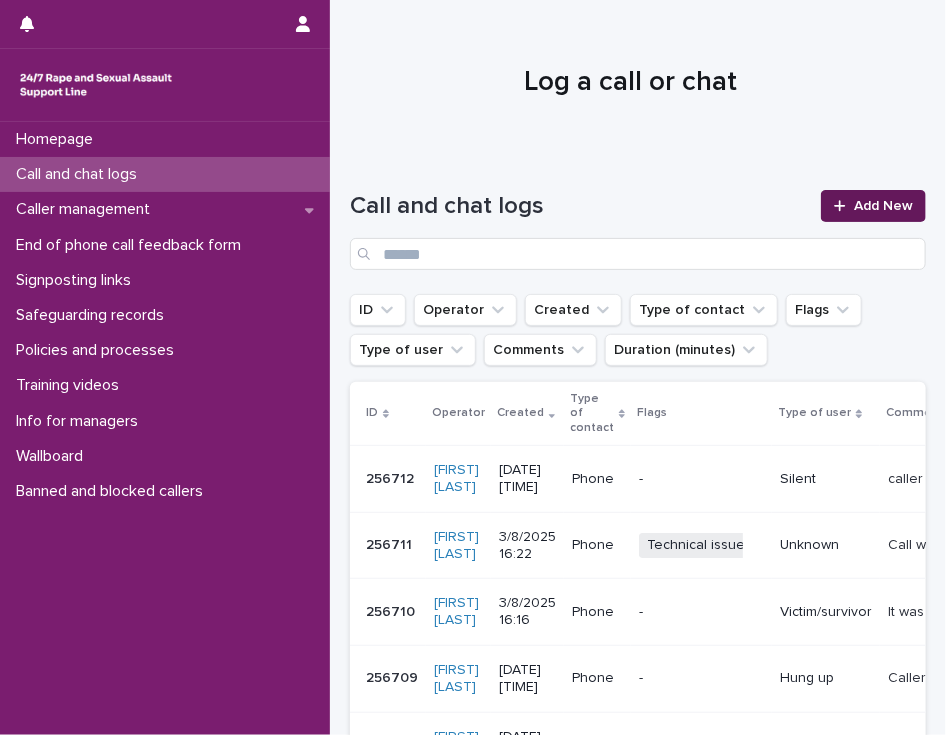 click on "Add New" at bounding box center [883, 206] 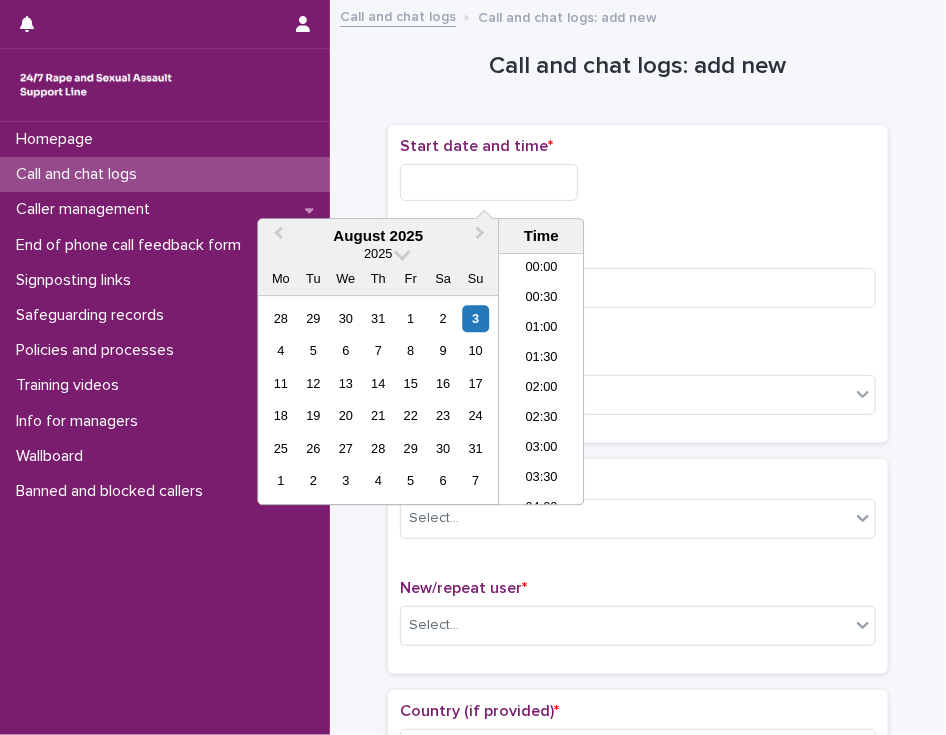 click at bounding box center (489, 182) 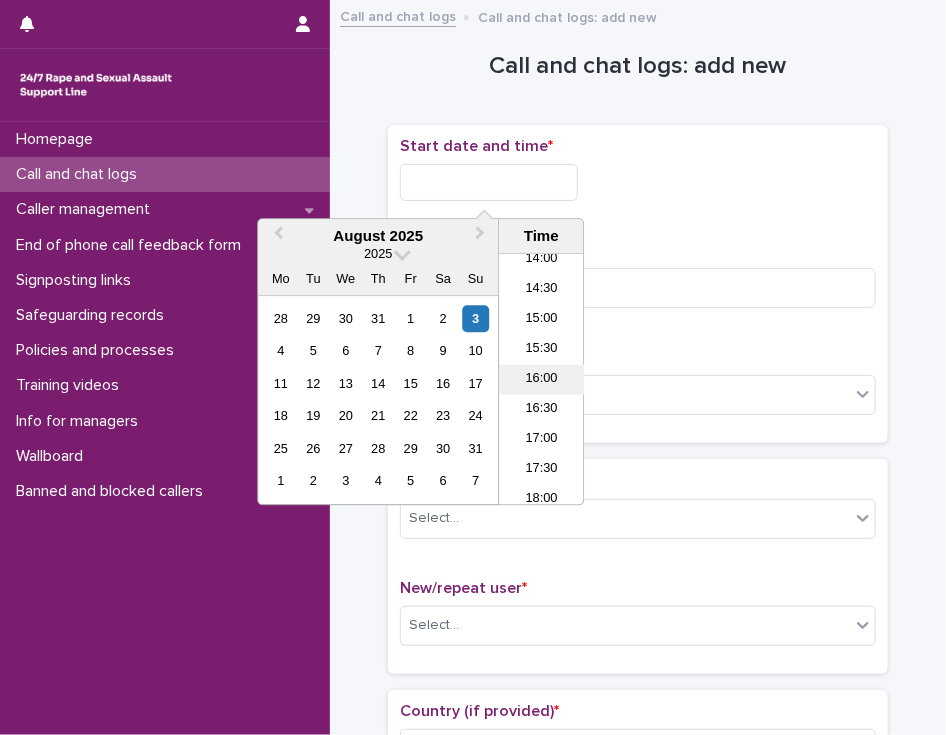click on "16:00" at bounding box center (541, 380) 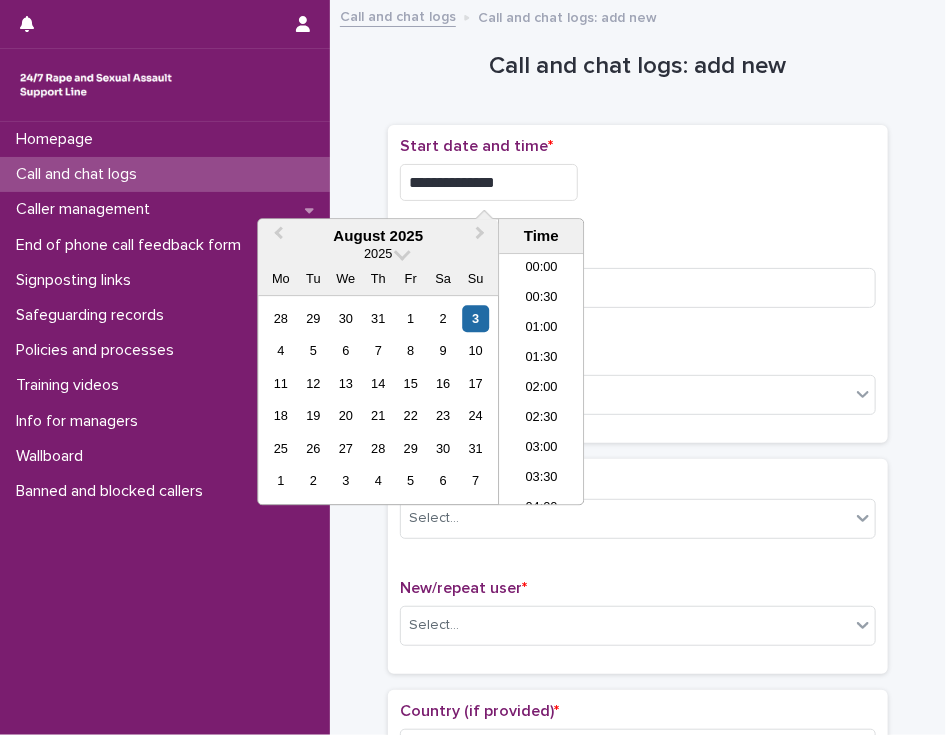 click on "**********" at bounding box center (489, 182) 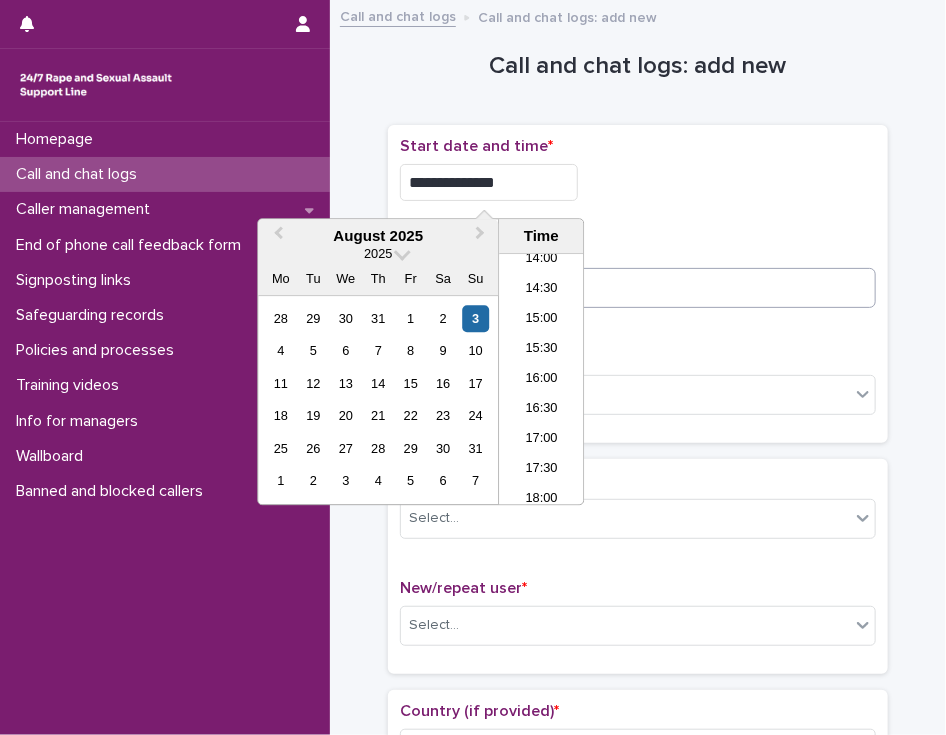 type on "**********" 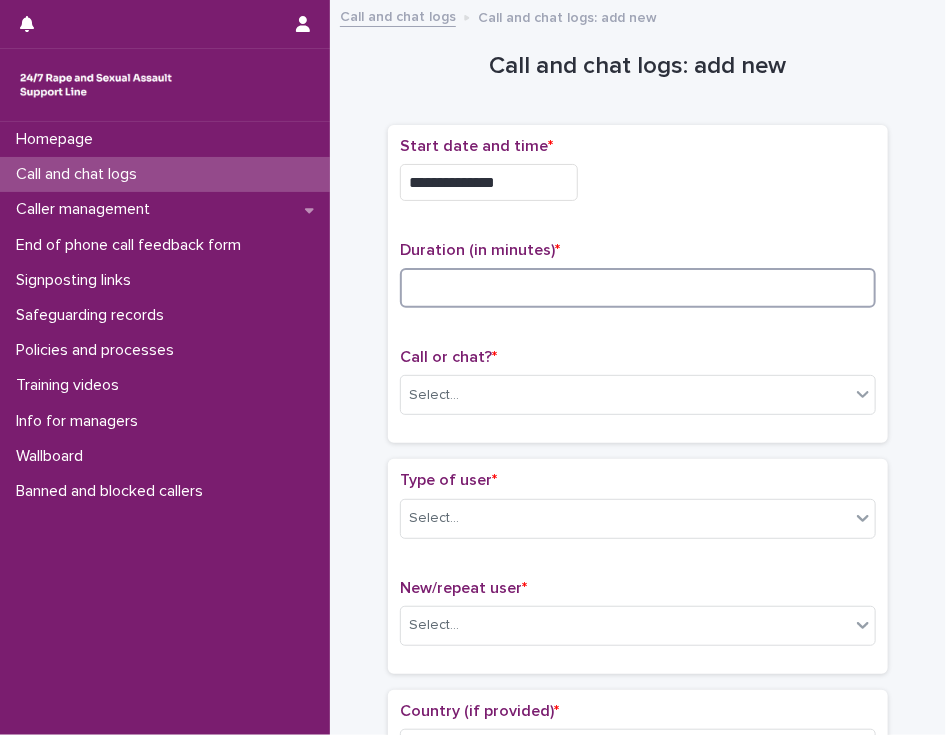 click at bounding box center (638, 288) 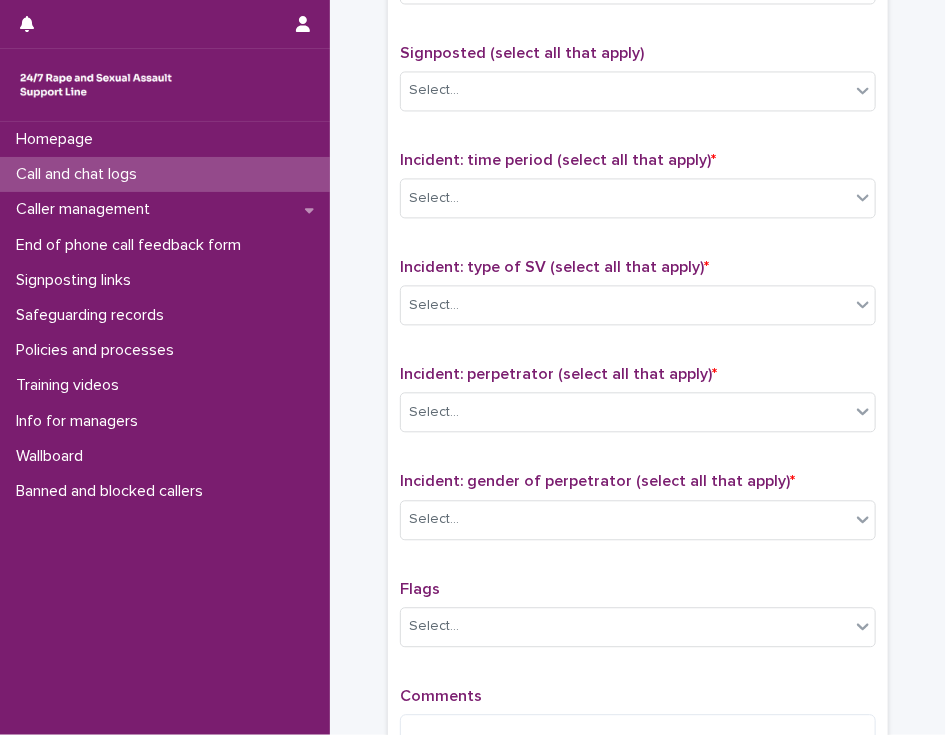 scroll, scrollTop: 1472, scrollLeft: 0, axis: vertical 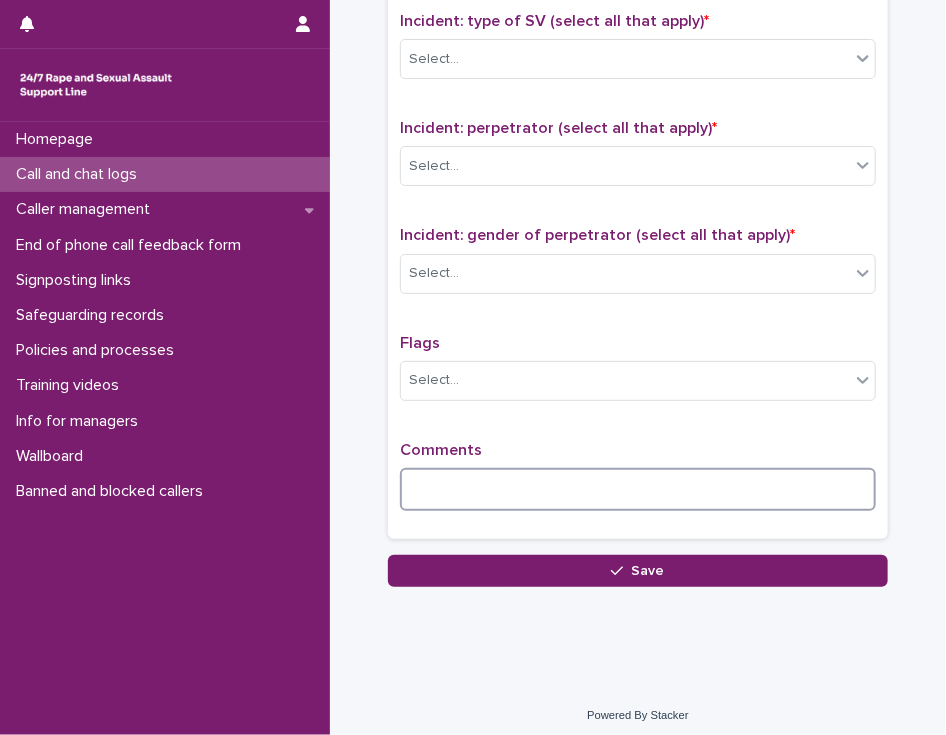 click at bounding box center [638, 489] 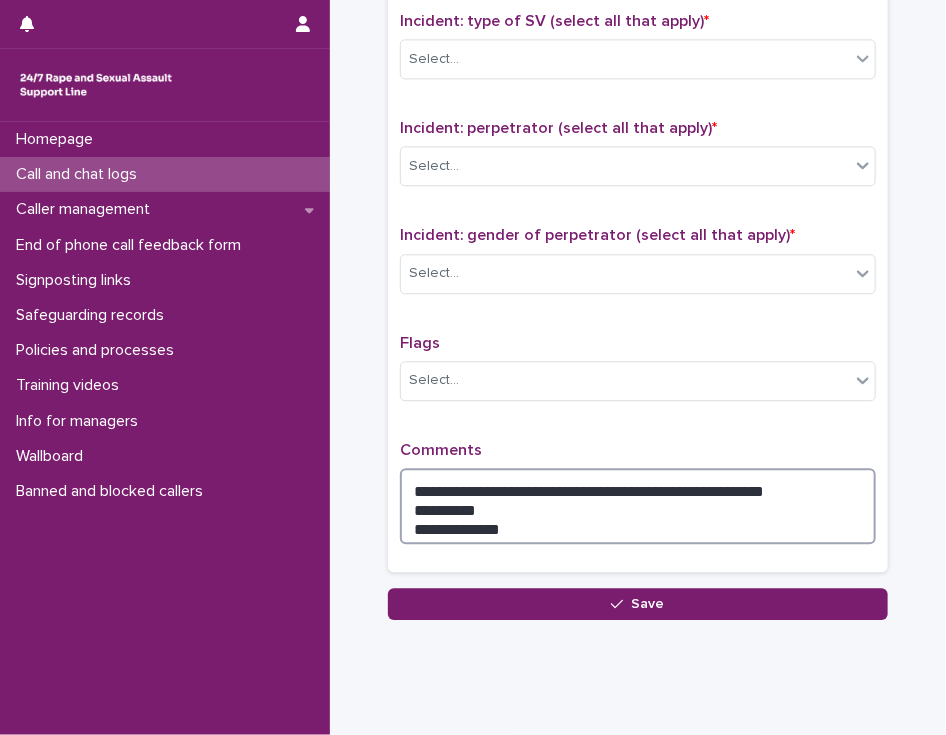click on "**********" at bounding box center (638, 506) 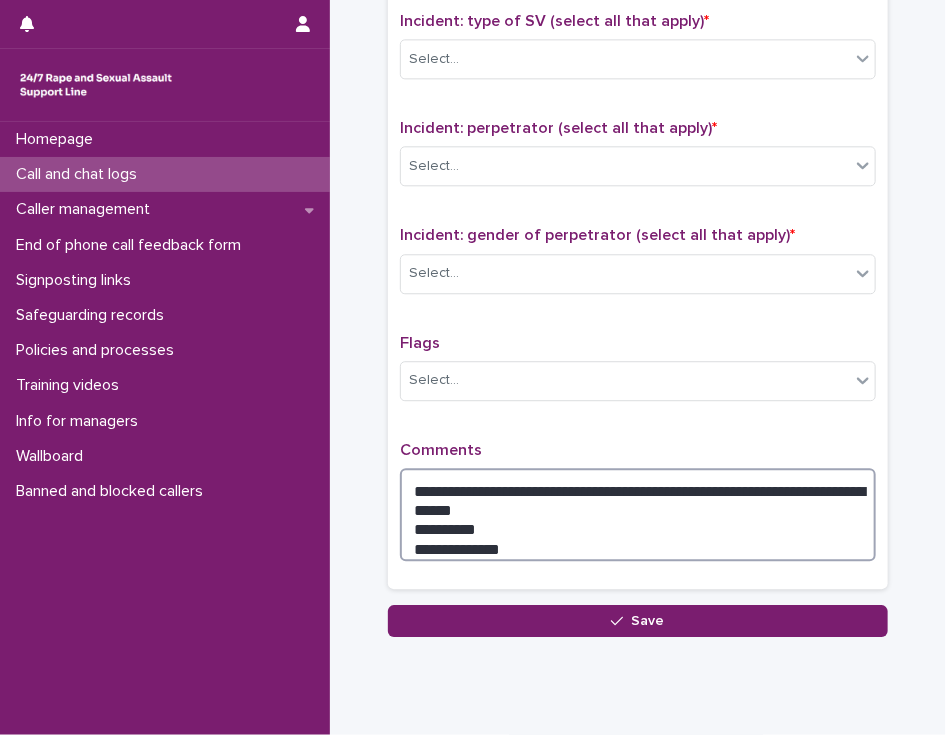 click on "**********" at bounding box center [638, 514] 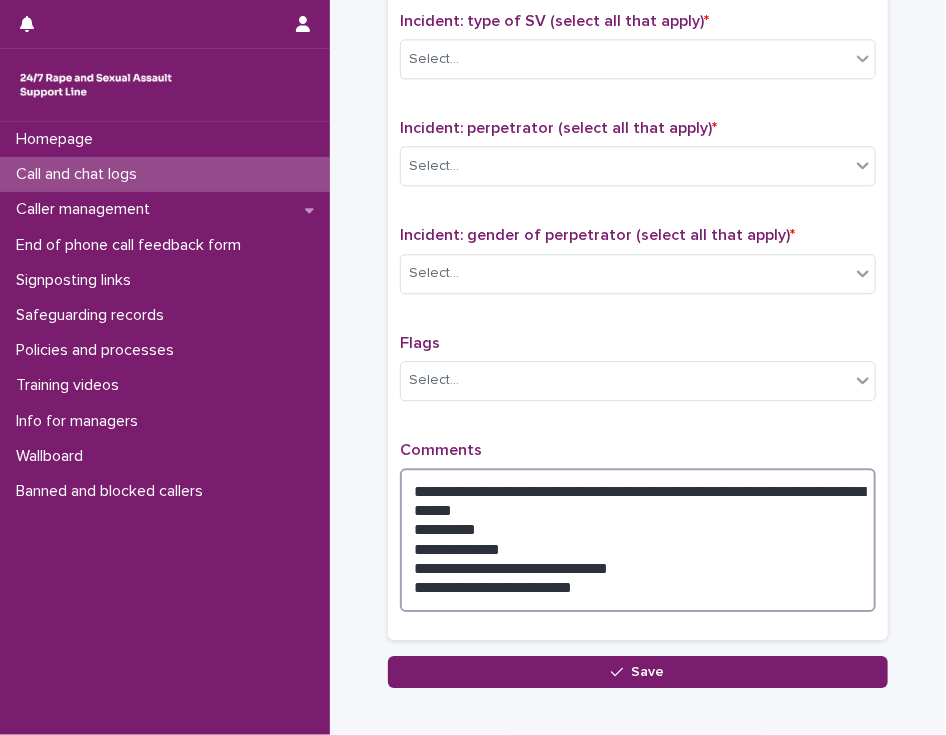 type on "**********" 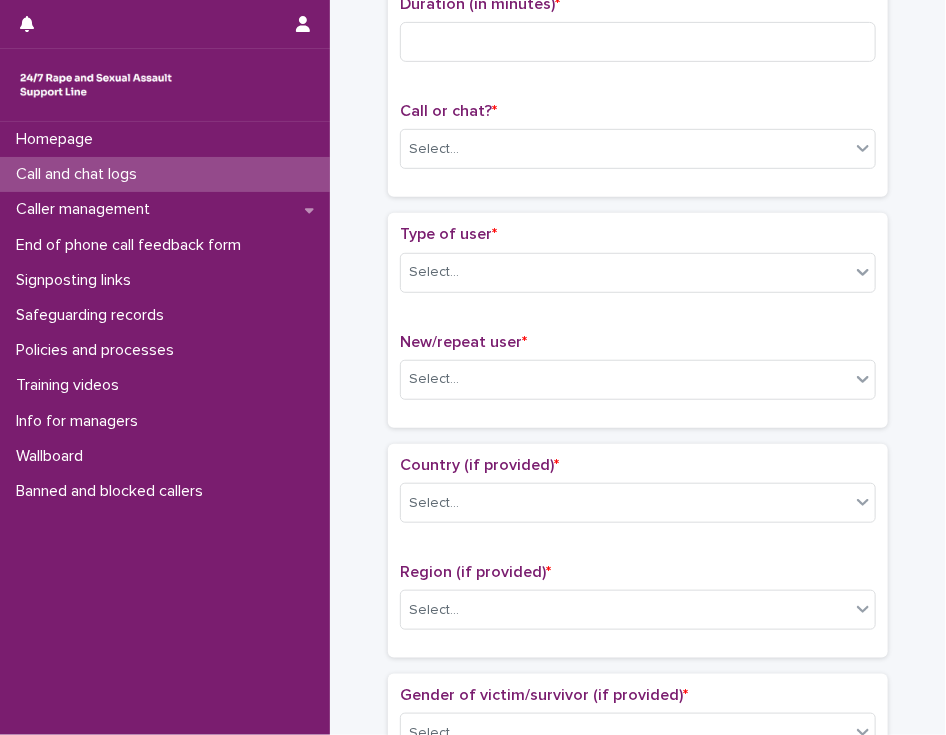 scroll, scrollTop: 0, scrollLeft: 0, axis: both 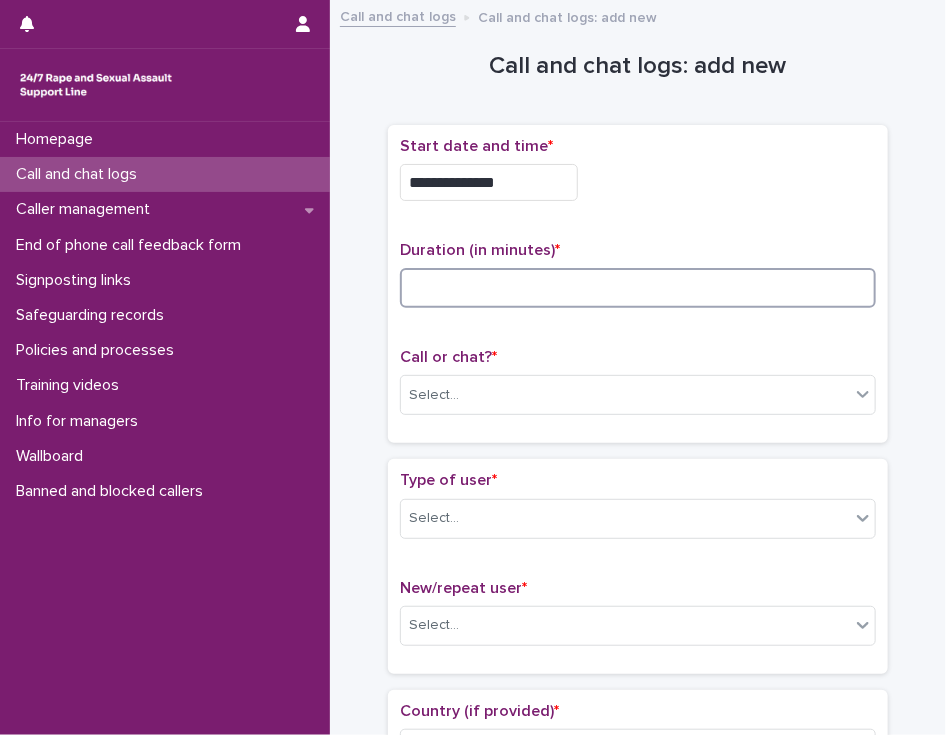 click at bounding box center (638, 288) 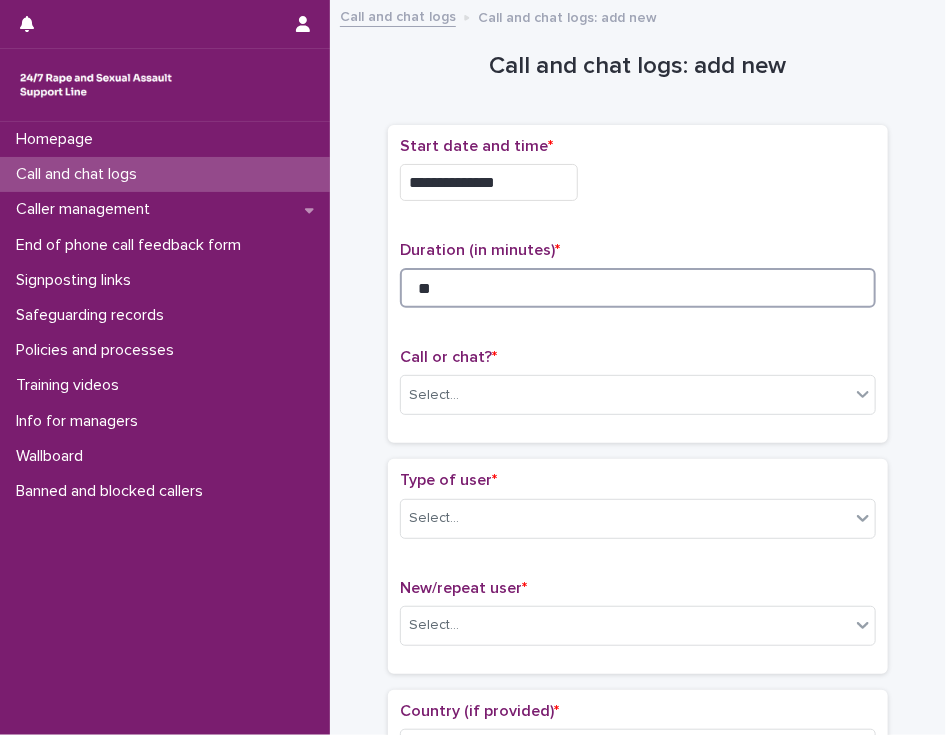 type on "**" 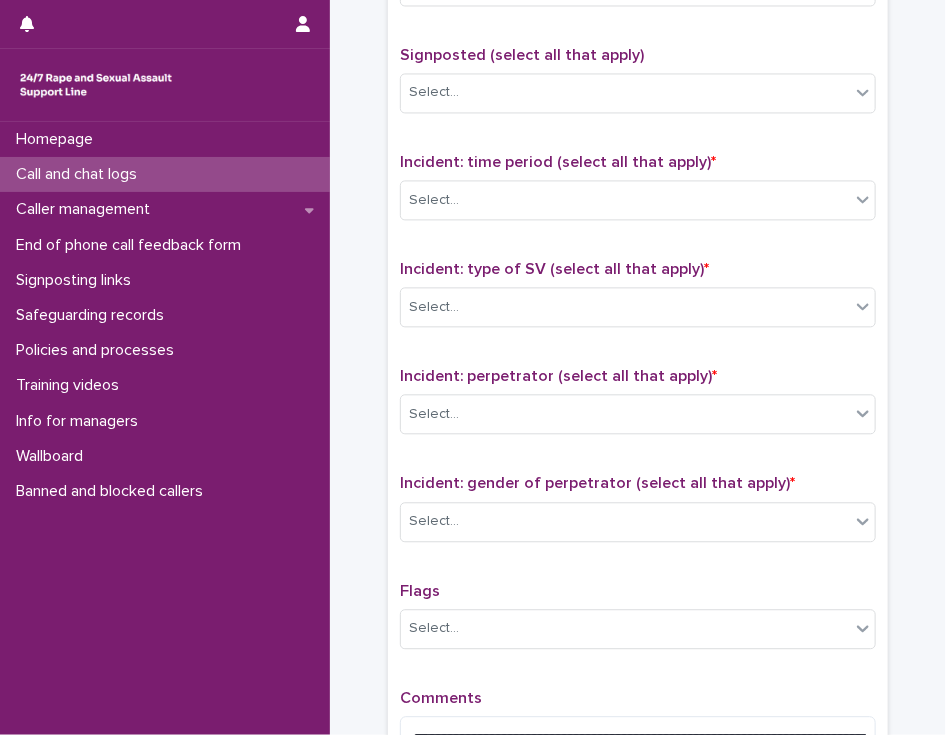 scroll, scrollTop: 1572, scrollLeft: 0, axis: vertical 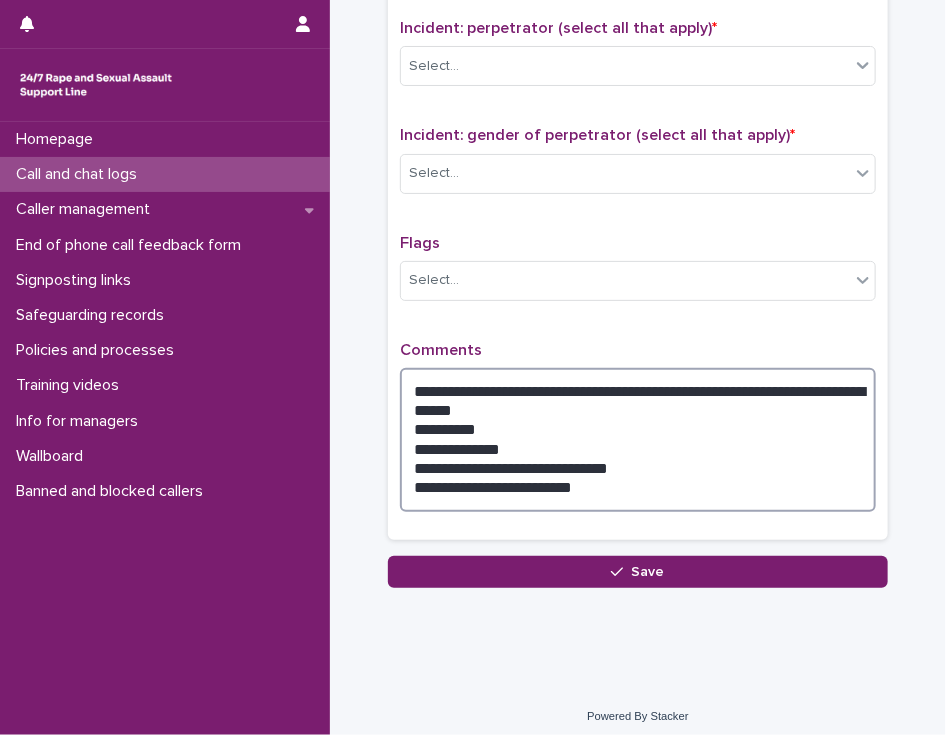 click on "**********" at bounding box center (638, 440) 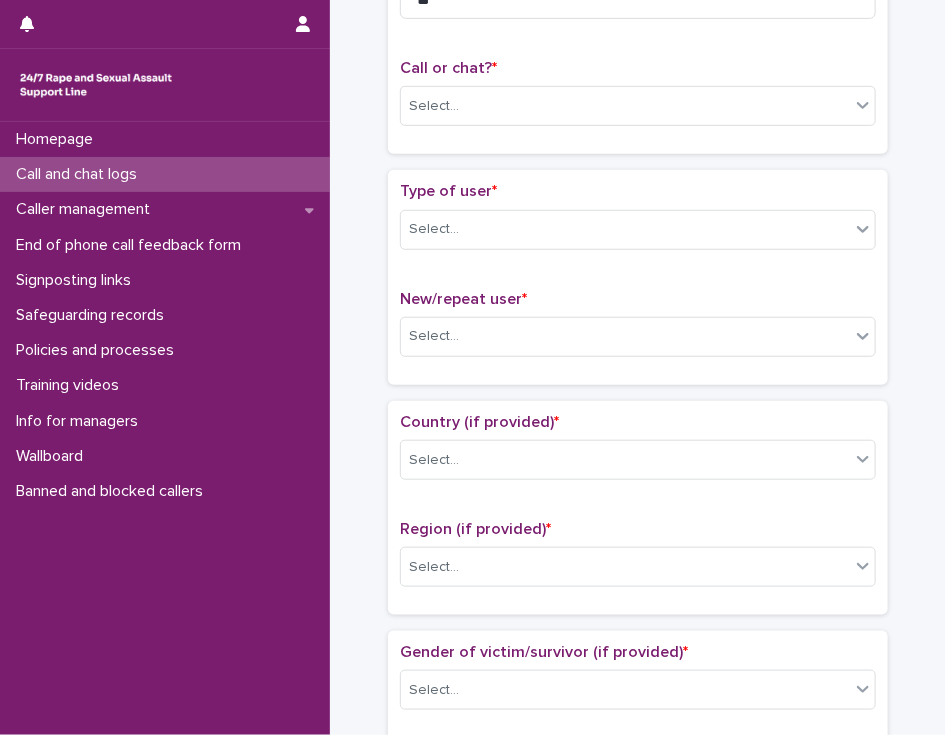 scroll, scrollTop: 0, scrollLeft: 0, axis: both 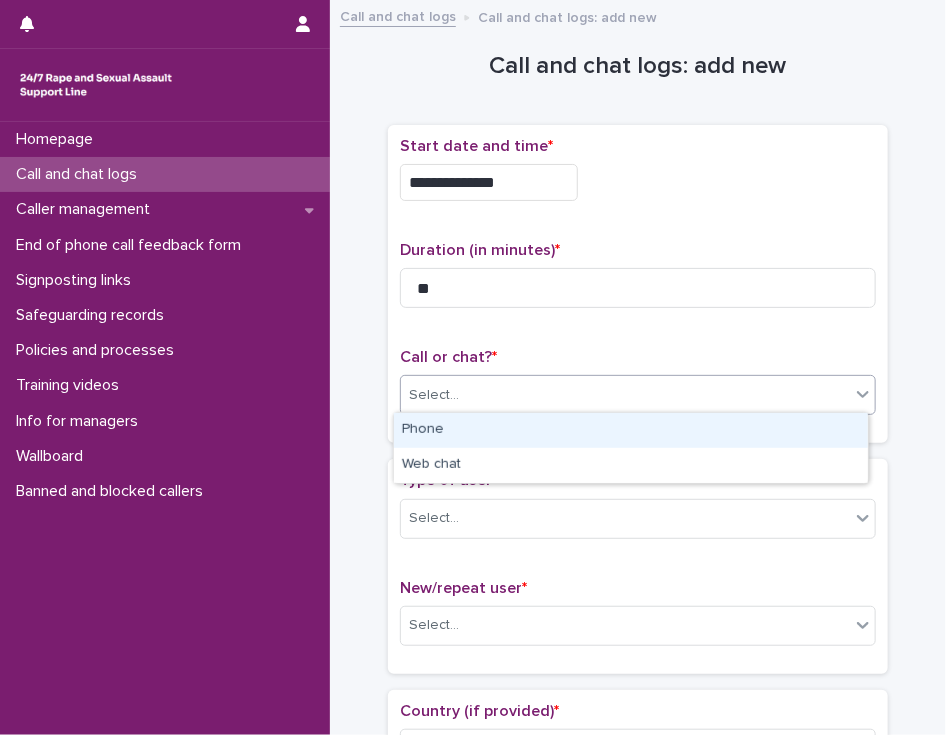 click on "Select..." at bounding box center [434, 395] 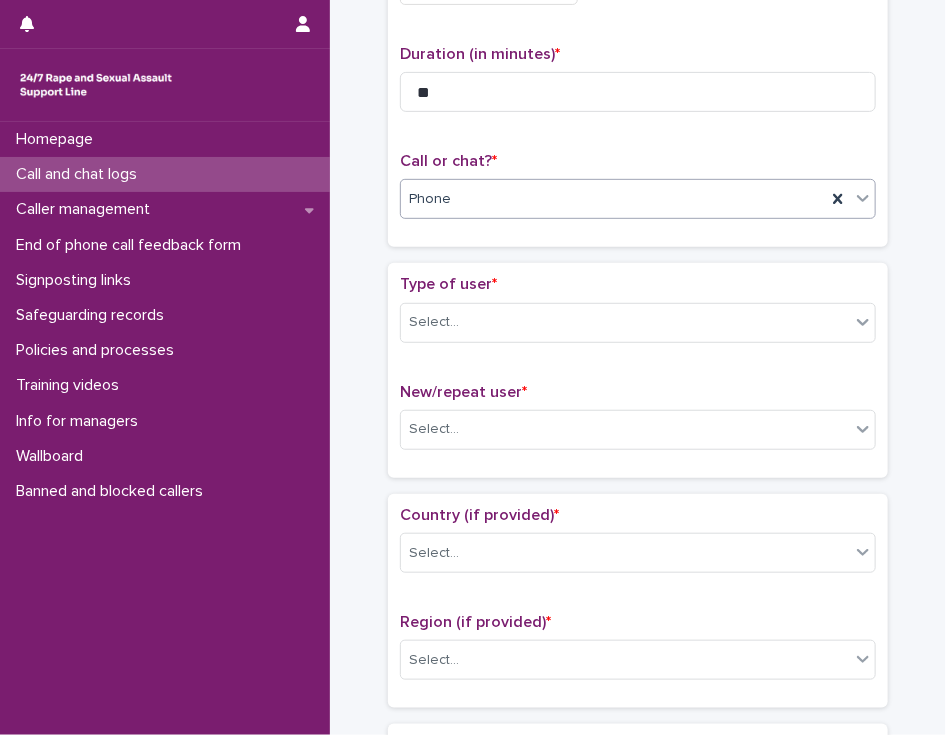 scroll, scrollTop: 204, scrollLeft: 0, axis: vertical 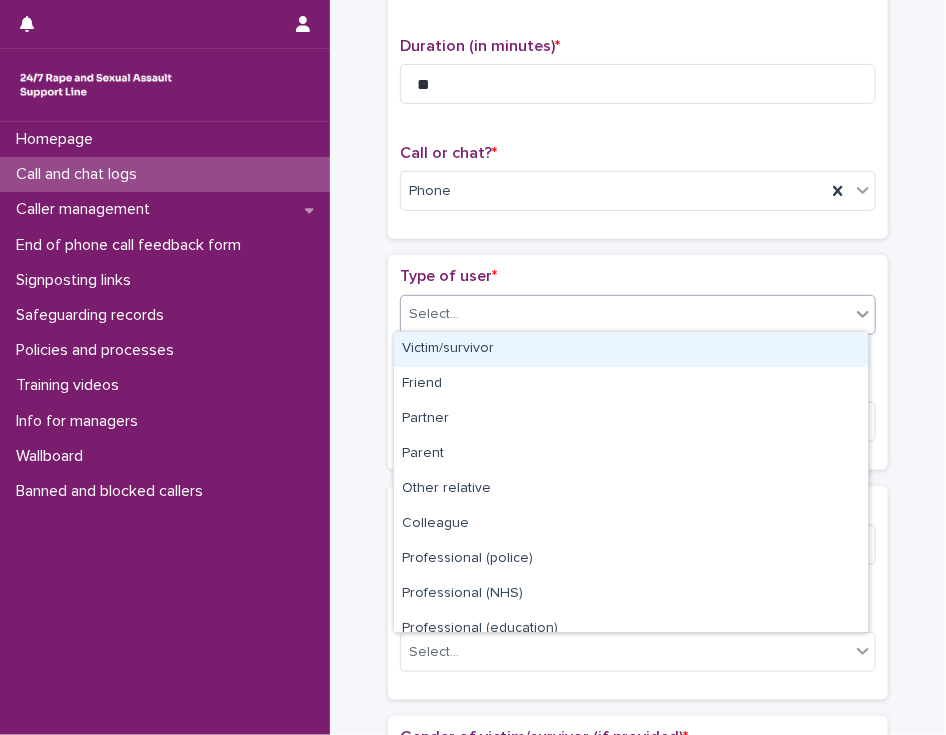 click on "Select..." at bounding box center [434, 314] 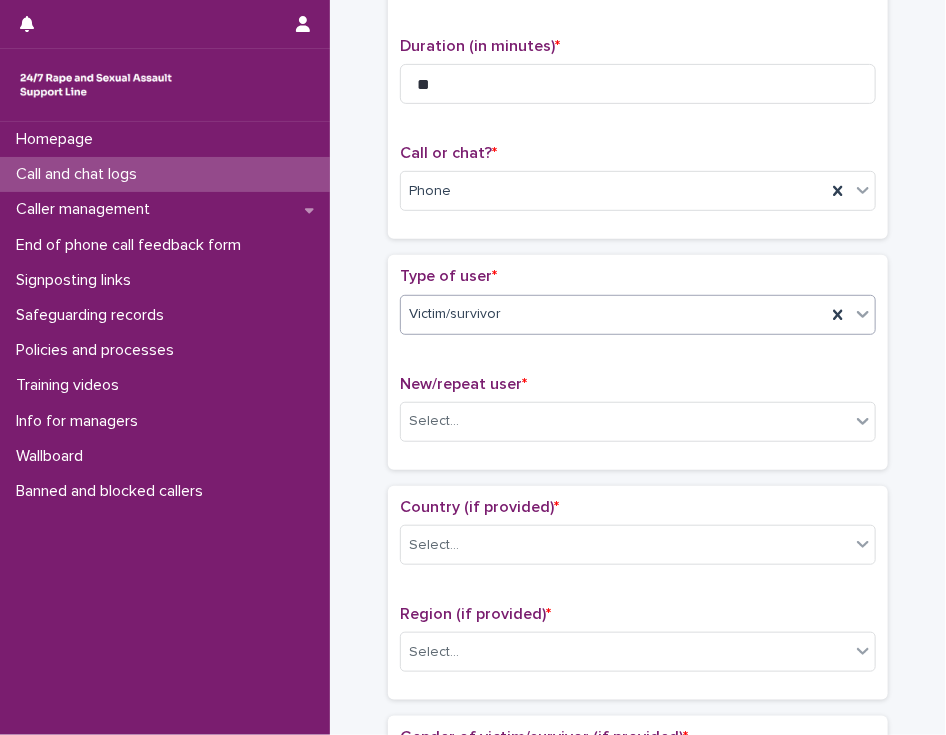 scroll, scrollTop: 479, scrollLeft: 0, axis: vertical 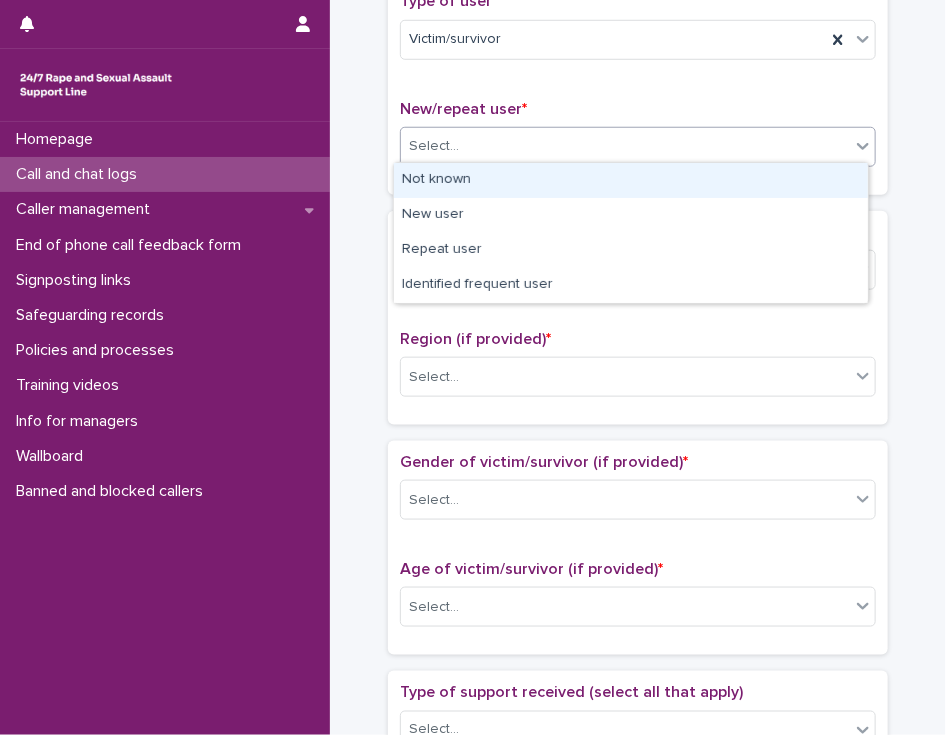 click on "Select..." at bounding box center (434, 146) 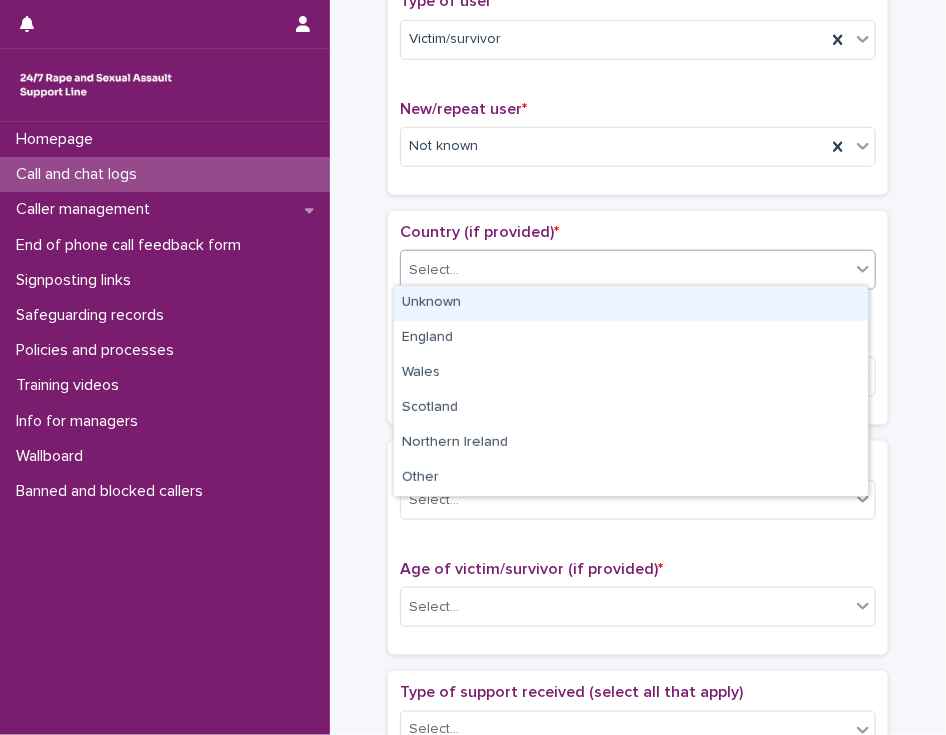 click on "Select..." at bounding box center (434, 270) 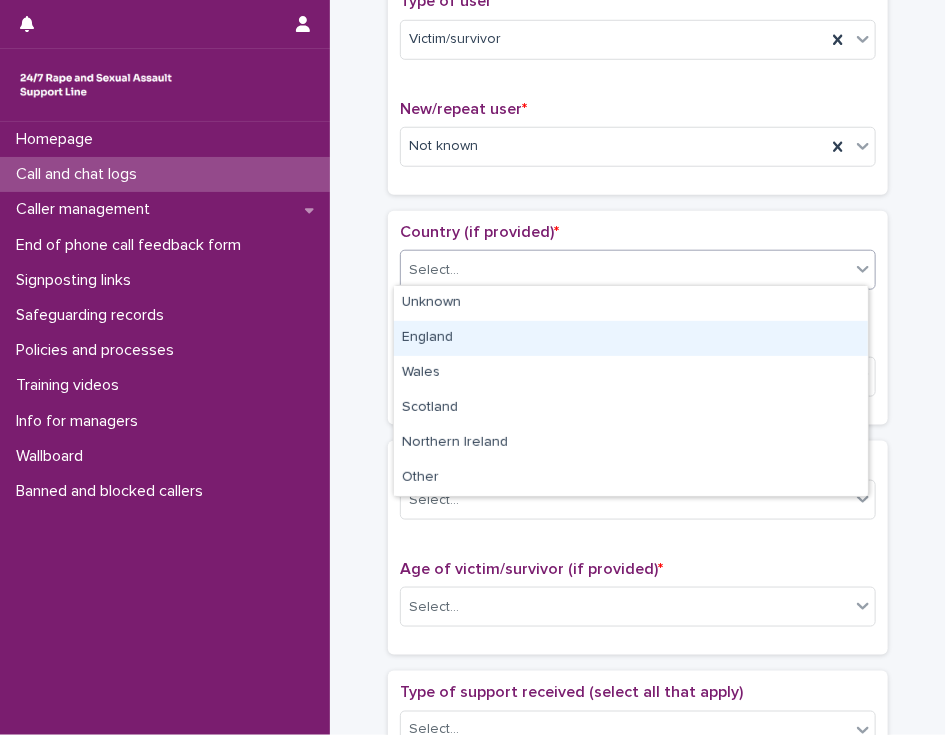 click on "England" at bounding box center (631, 338) 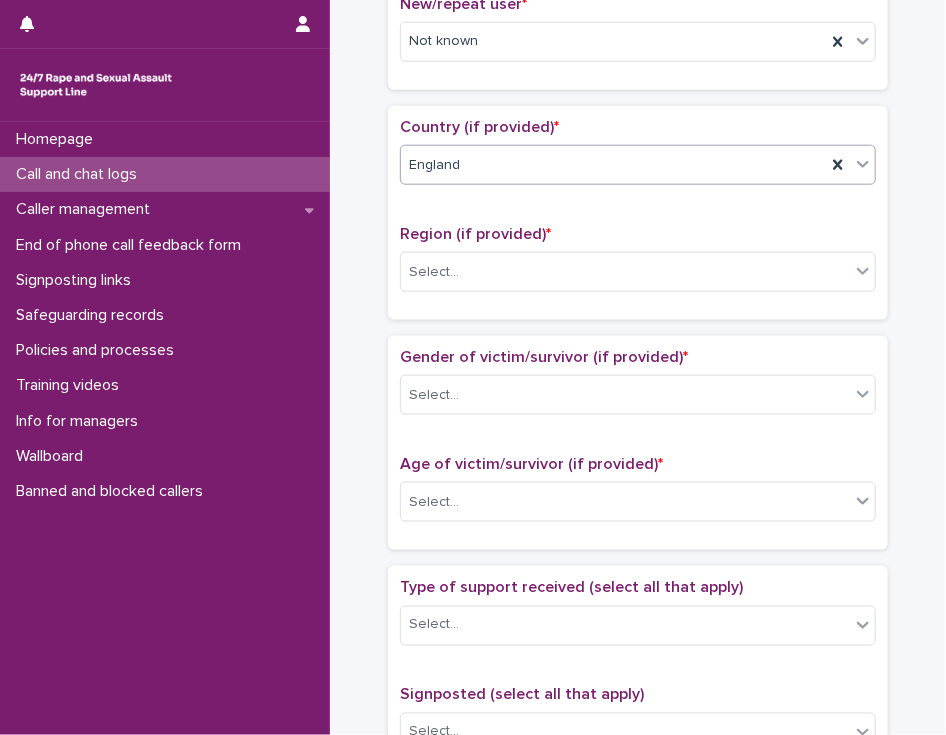 scroll, scrollTop: 603, scrollLeft: 0, axis: vertical 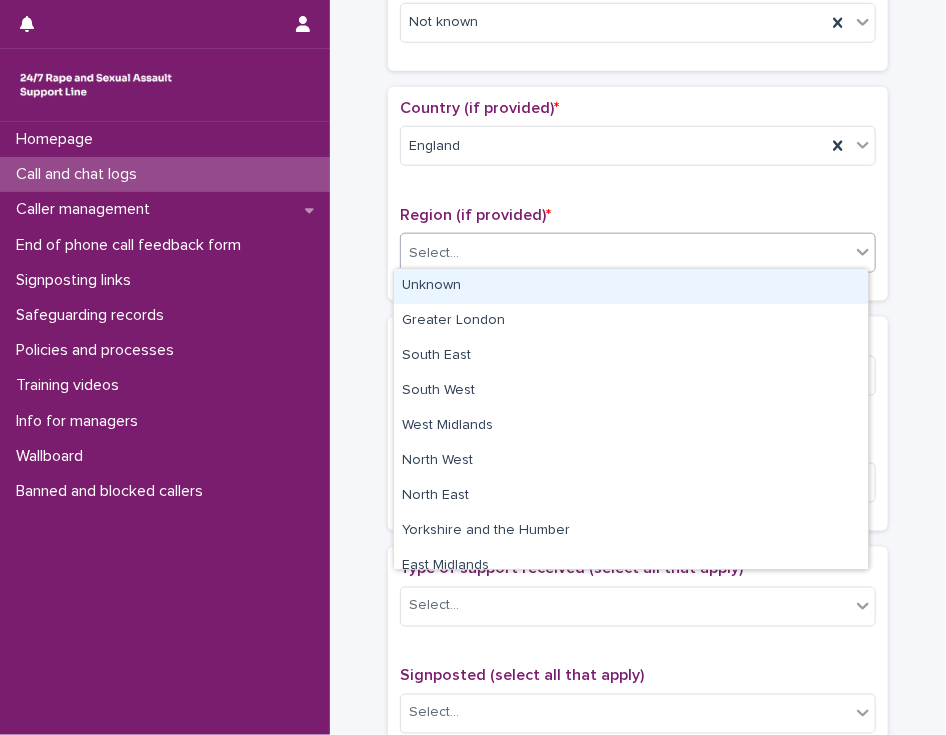 click on "Select..." at bounding box center [638, 253] 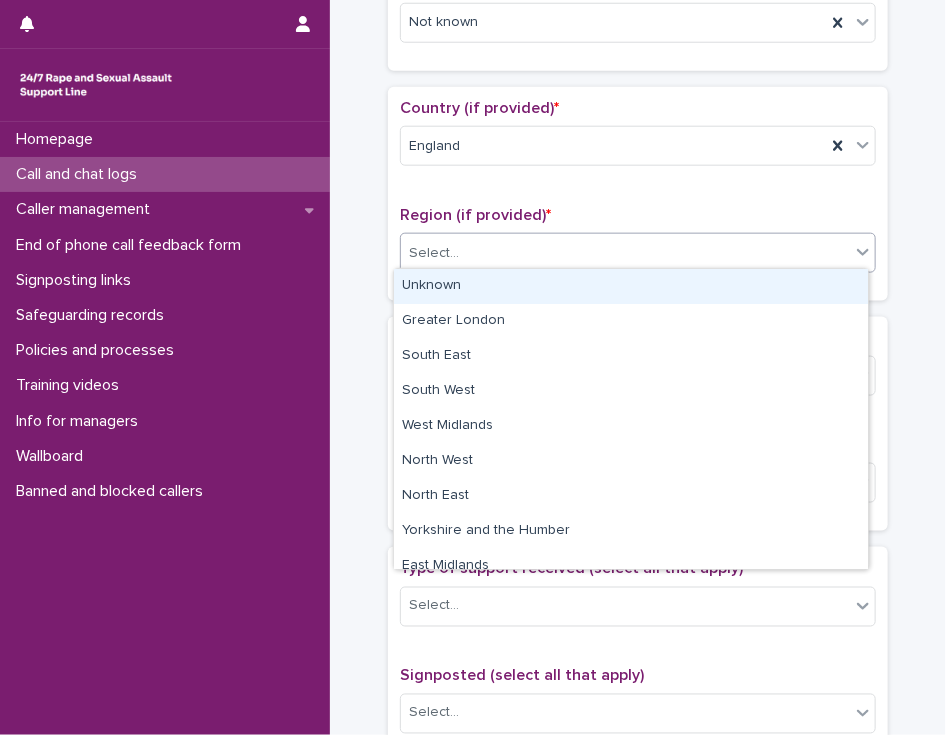 click on "Select..." at bounding box center [625, 253] 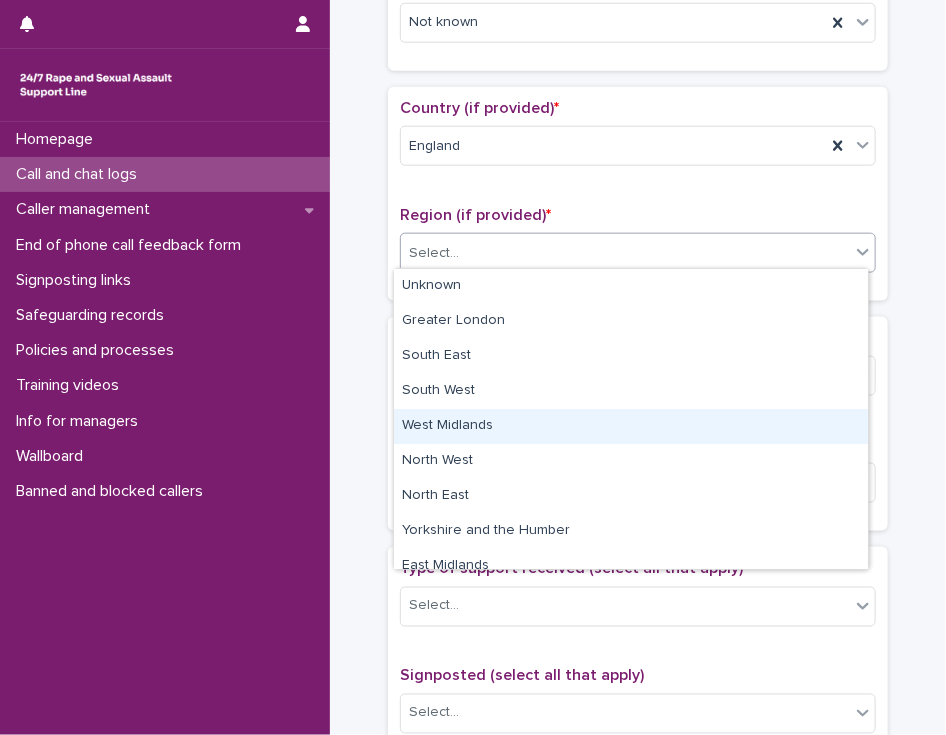 click on "West Midlands" at bounding box center [631, 426] 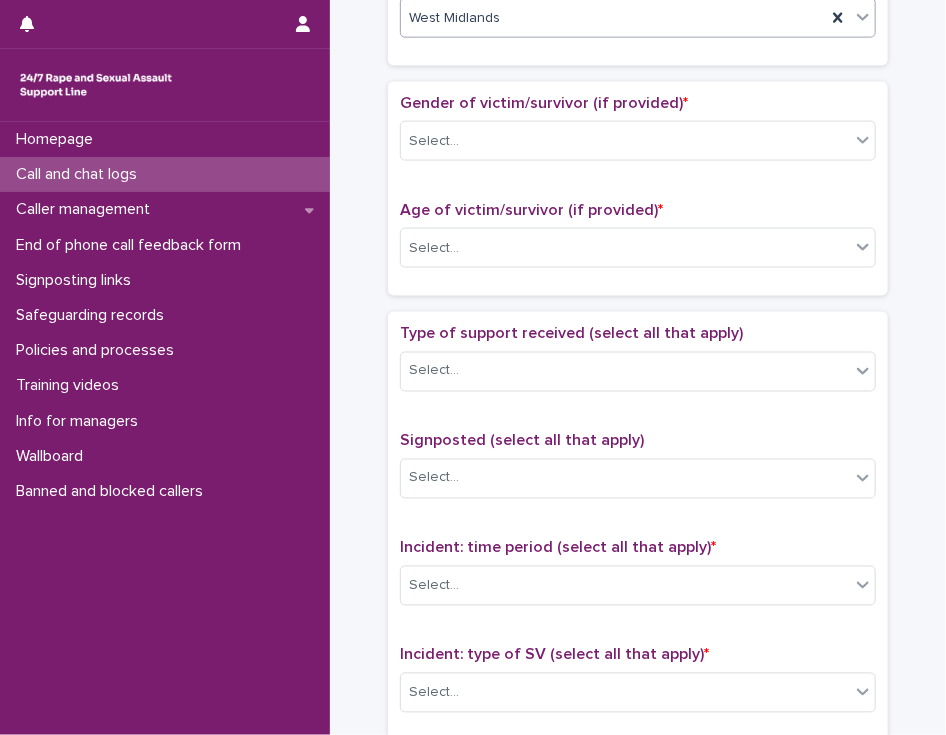 scroll, scrollTop: 836, scrollLeft: 0, axis: vertical 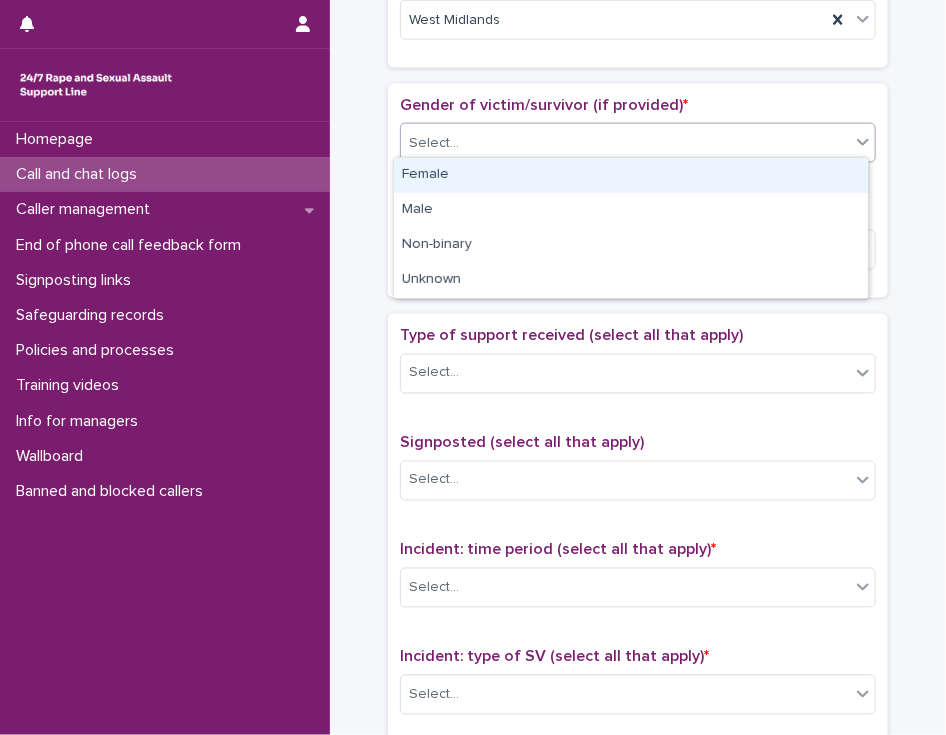 click on "Select..." at bounding box center [625, 143] 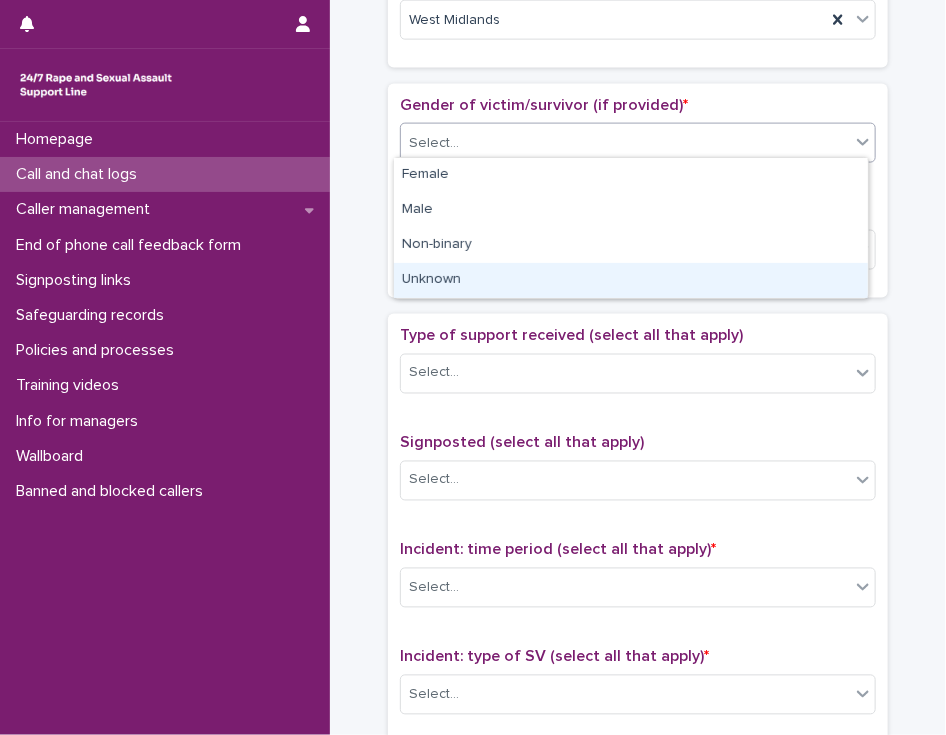 click on "Unknown" at bounding box center [631, 280] 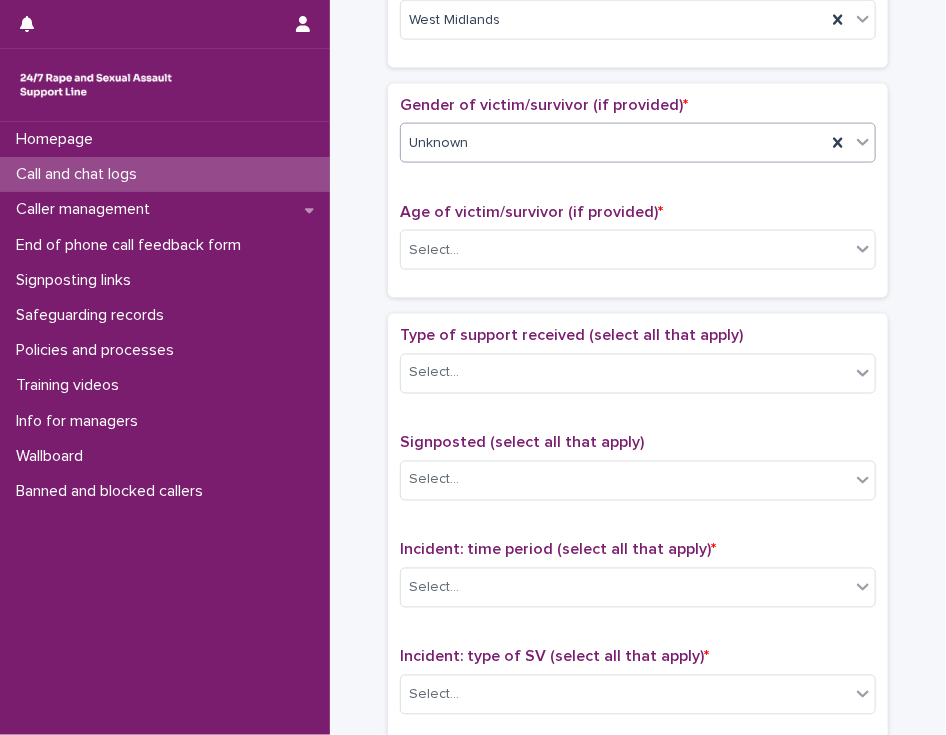 scroll, scrollTop: 860, scrollLeft: 0, axis: vertical 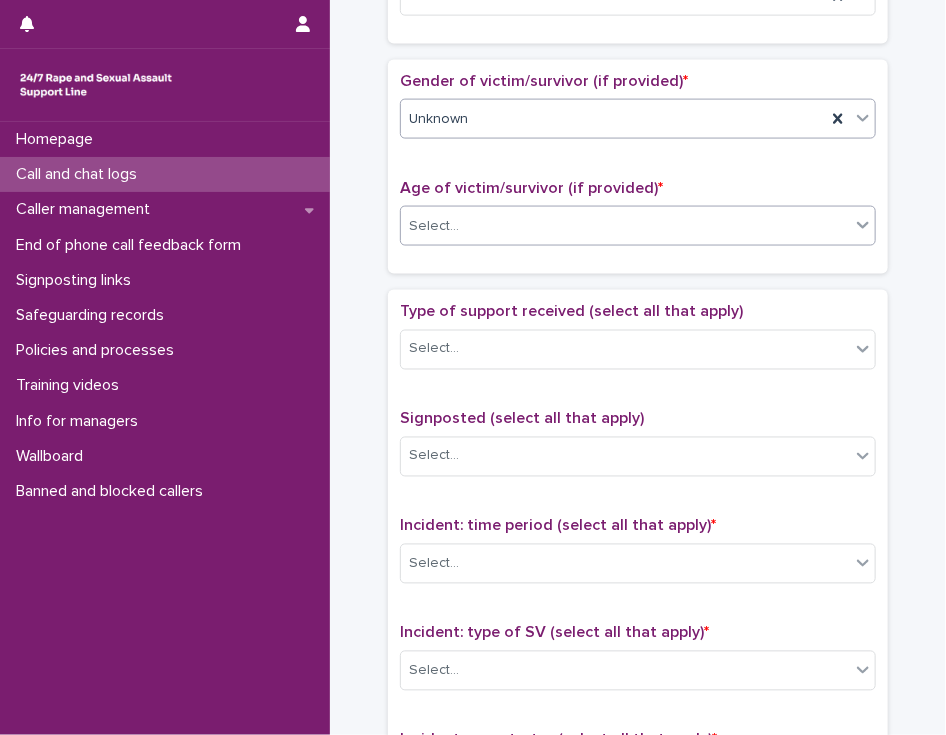 click on "Select..." at bounding box center (625, 226) 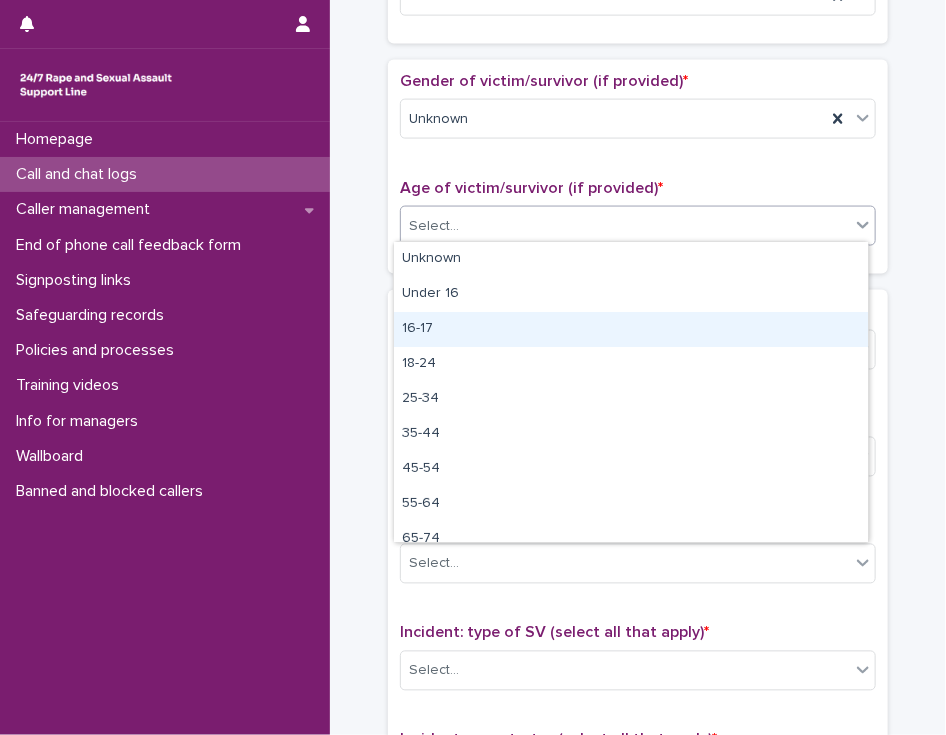 click on "16-17" at bounding box center (631, 329) 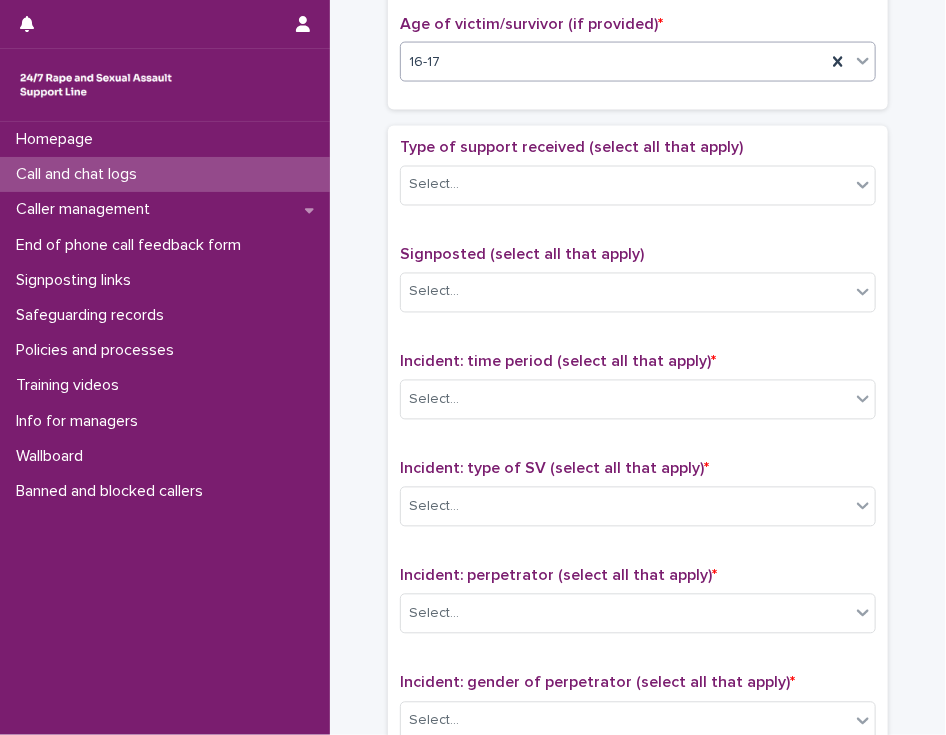 scroll, scrollTop: 1024, scrollLeft: 0, axis: vertical 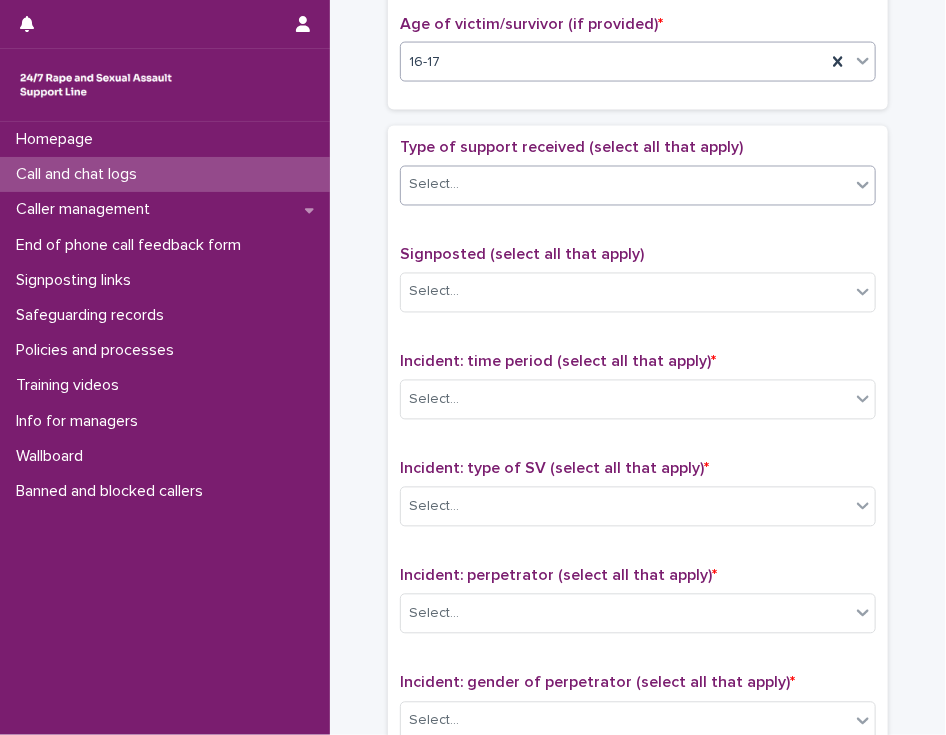 click on "Select..." at bounding box center (625, 185) 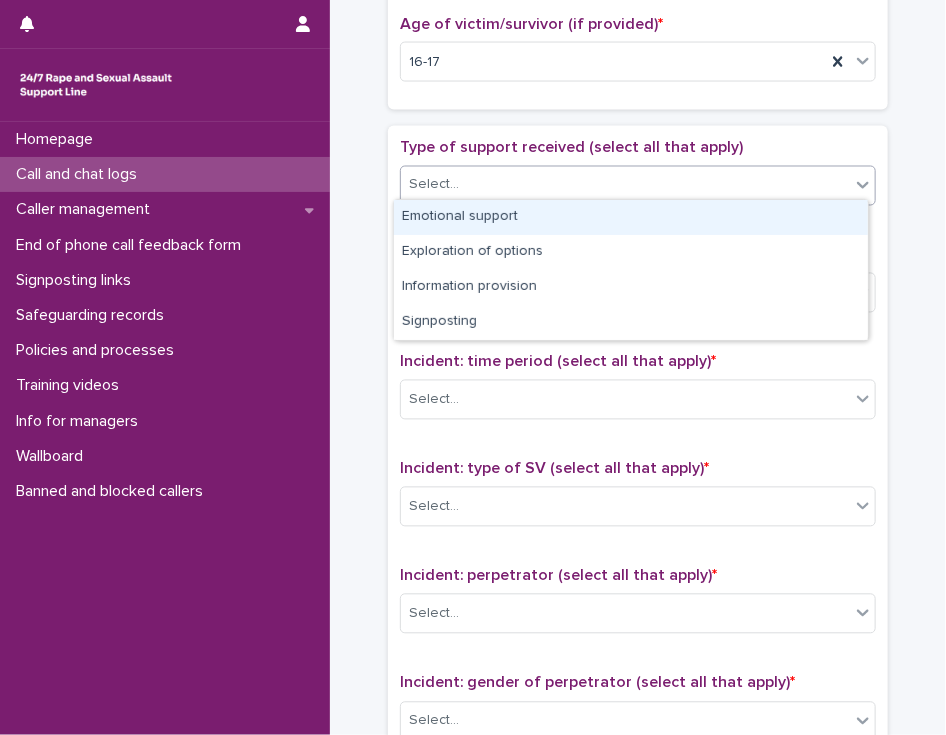 click on "Emotional support" at bounding box center [631, 217] 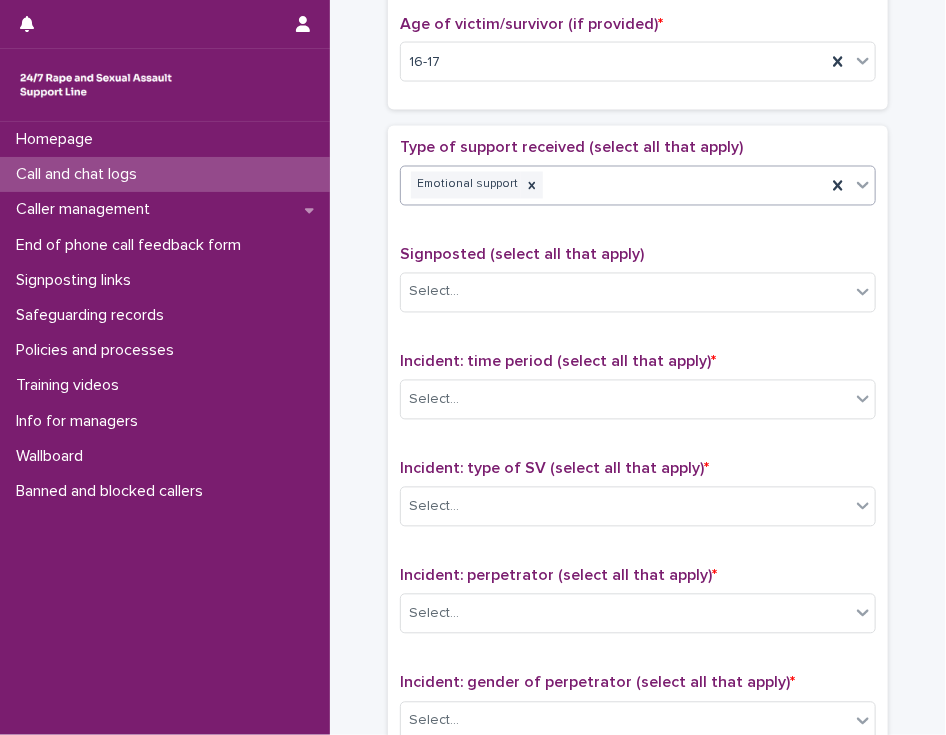 click on "Emotional support" at bounding box center (613, 185) 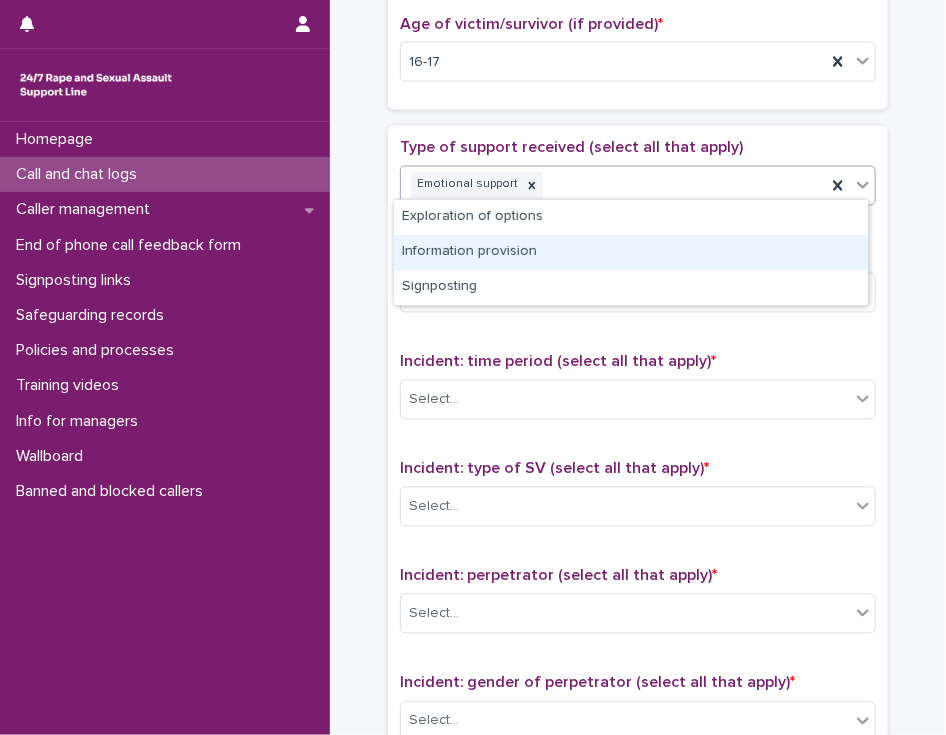 click on "Information provision" at bounding box center [631, 252] 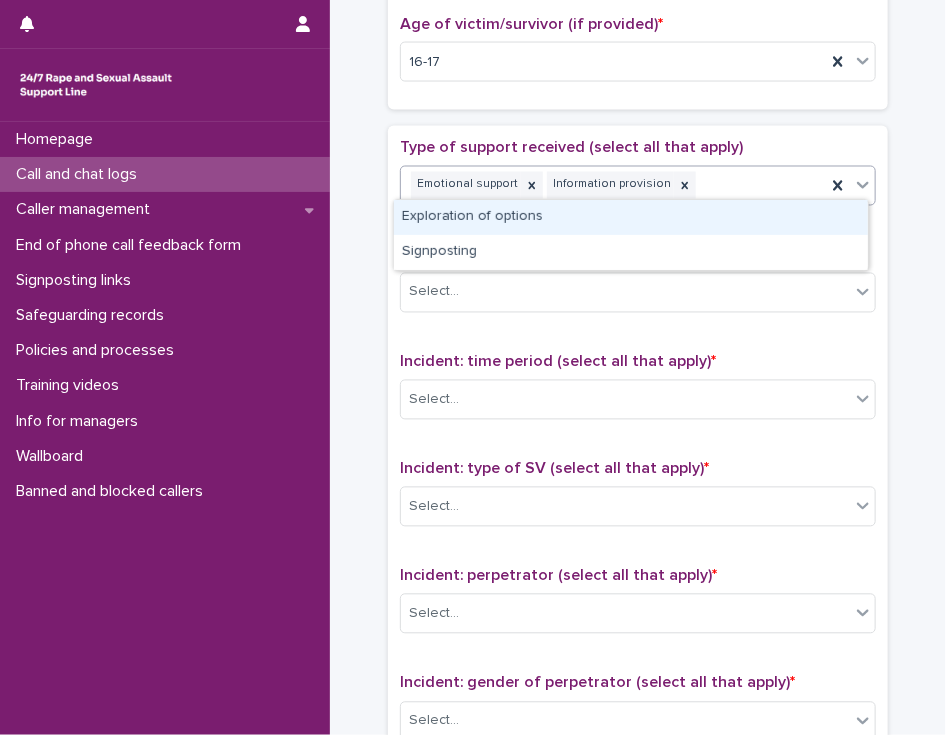 click on "Emotional support Information provision" at bounding box center (613, 185) 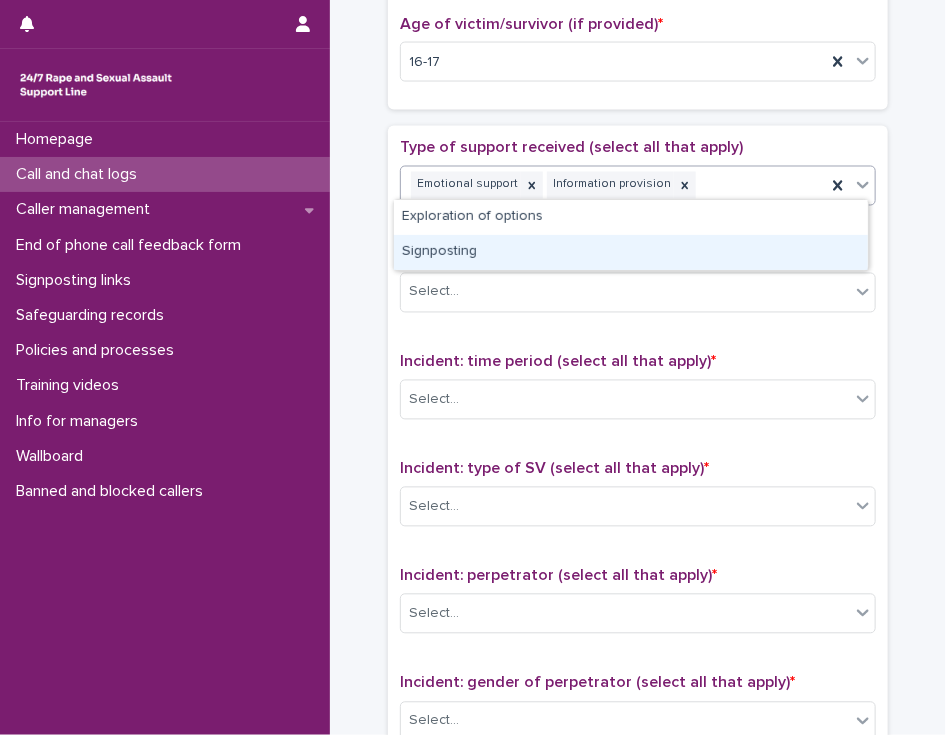 click on "Signposting" at bounding box center [631, 252] 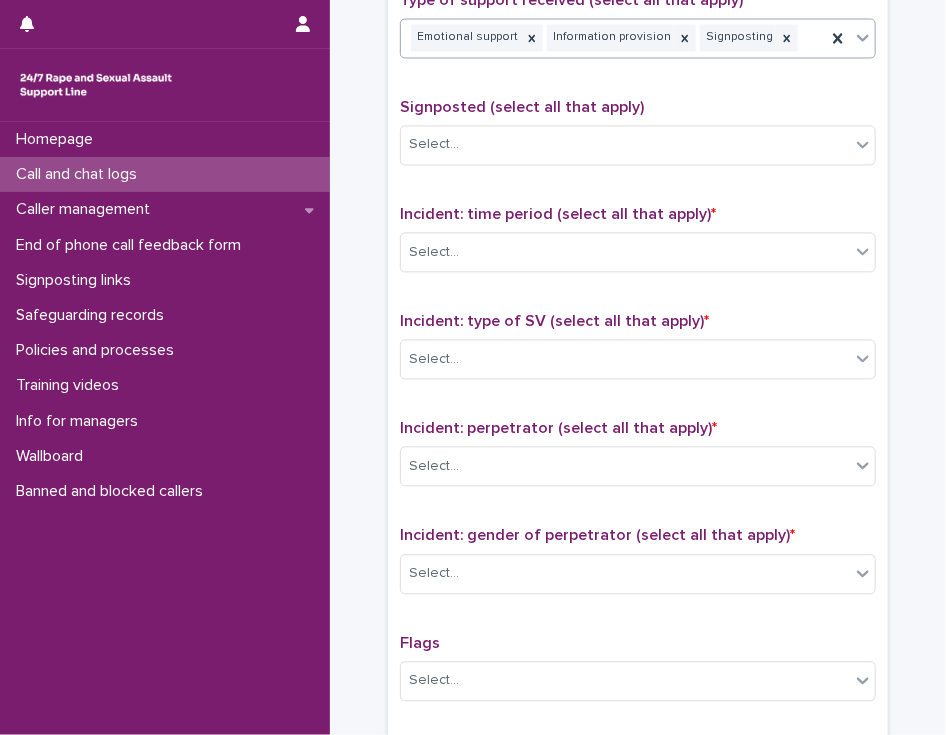 scroll, scrollTop: 1172, scrollLeft: 0, axis: vertical 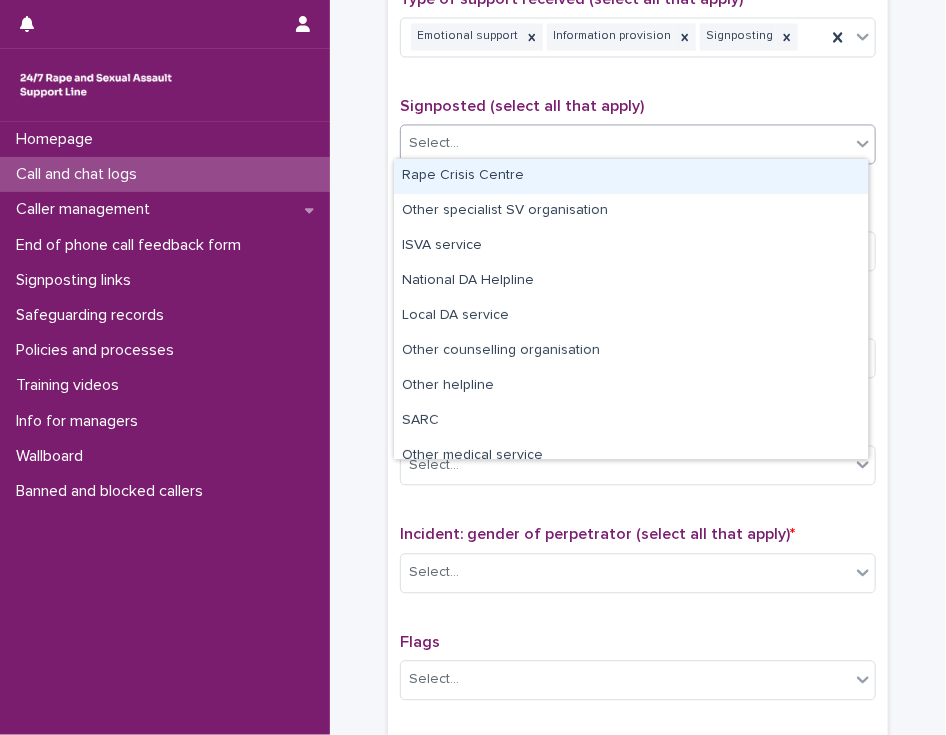 click on "Select..." at bounding box center (625, 144) 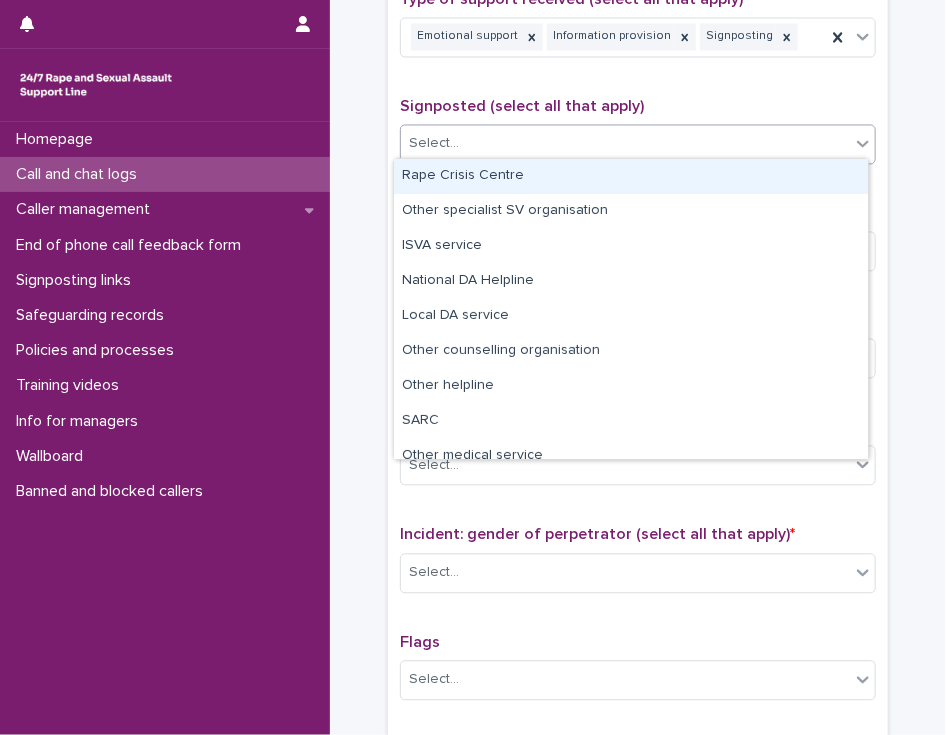 click on "Rape Crisis Centre" at bounding box center (631, 176) 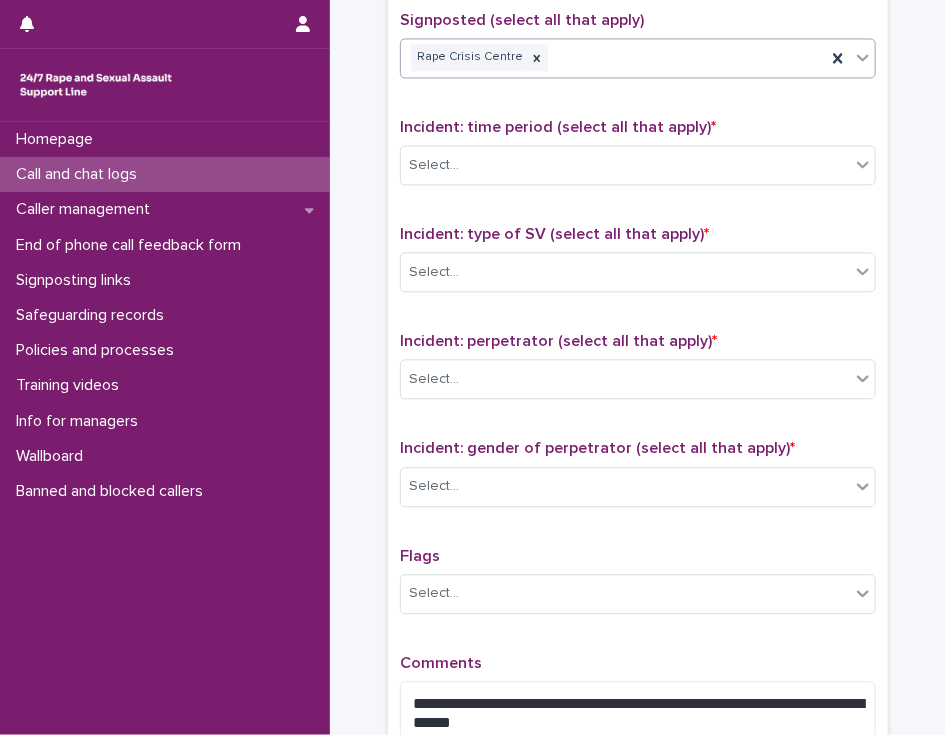 scroll, scrollTop: 1271, scrollLeft: 0, axis: vertical 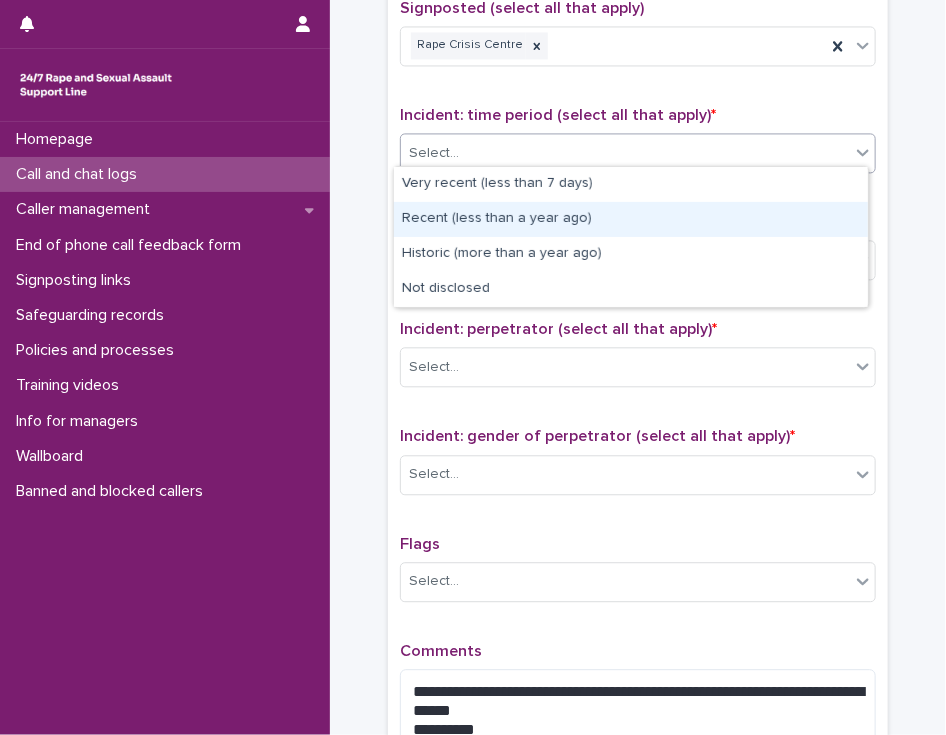 drag, startPoint x: 459, startPoint y: 143, endPoint x: 462, endPoint y: 222, distance: 79.05694 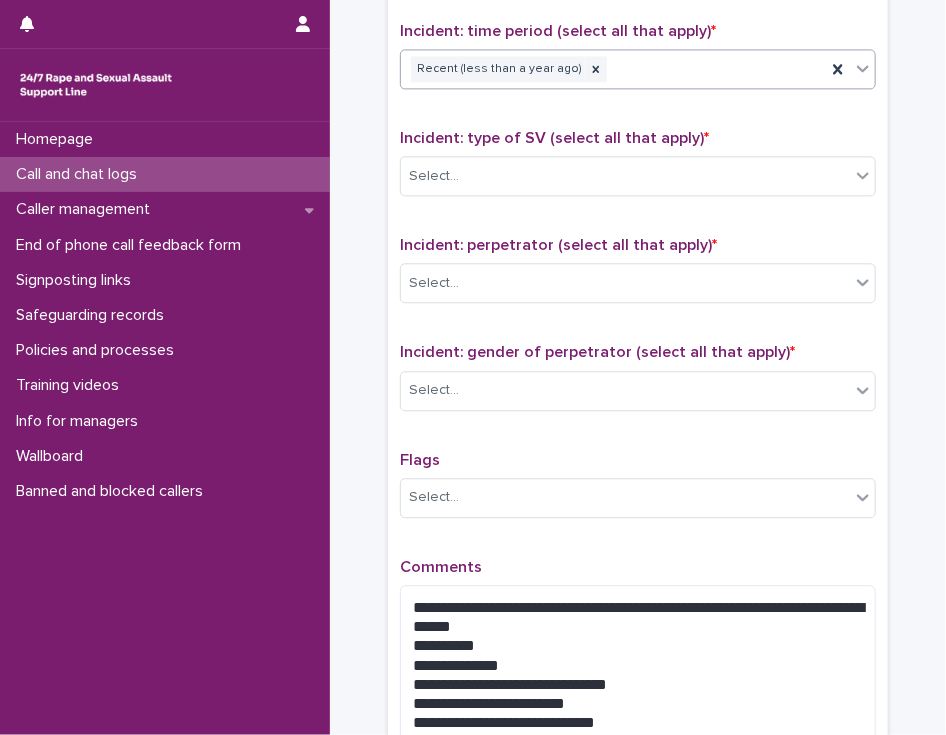 scroll, scrollTop: 1356, scrollLeft: 0, axis: vertical 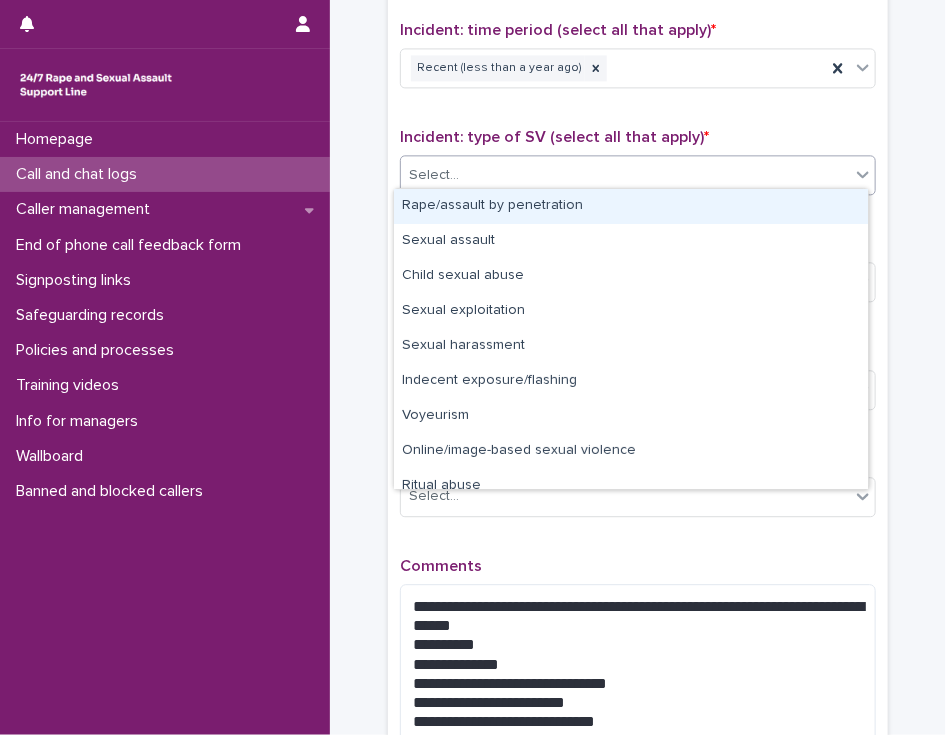 drag, startPoint x: 457, startPoint y: 184, endPoint x: 424, endPoint y: 200, distance: 36.67424 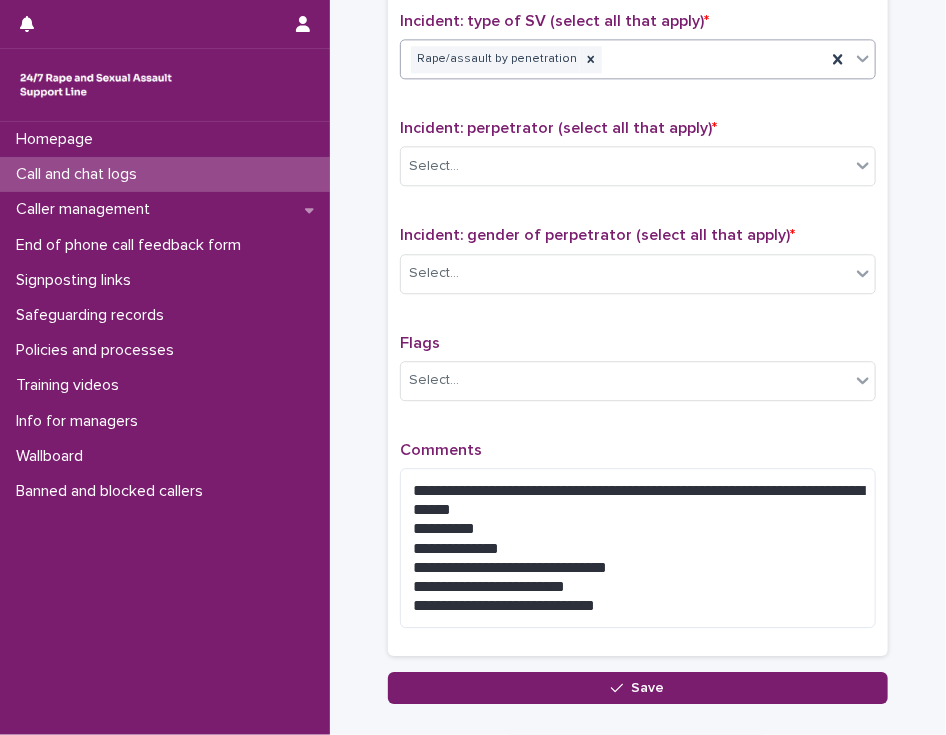 scroll, scrollTop: 1472, scrollLeft: 0, axis: vertical 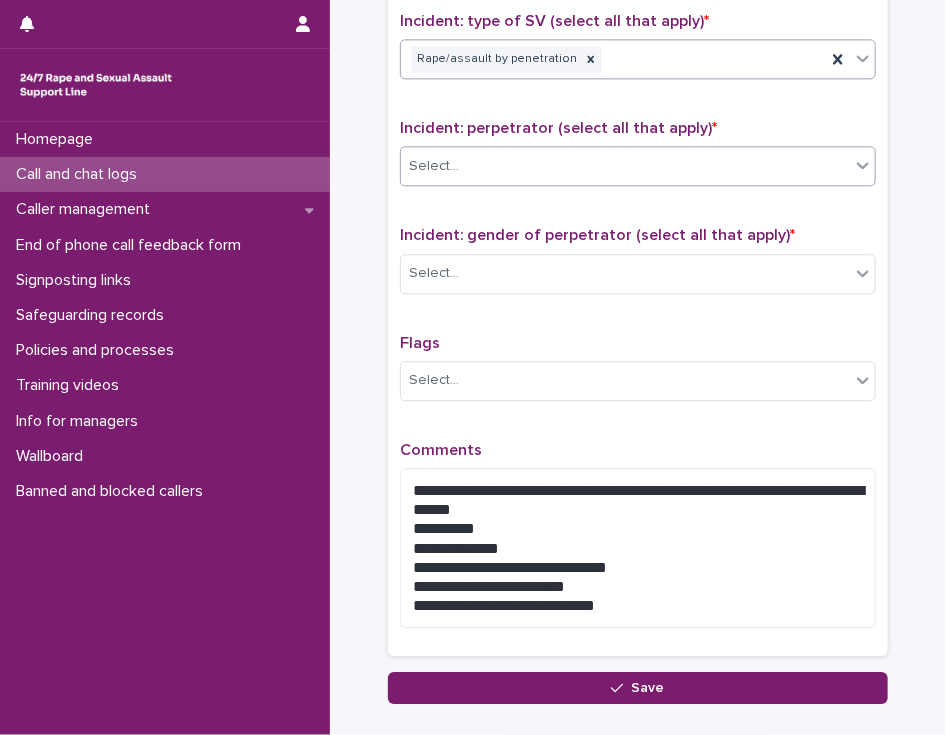 click on "Select..." at bounding box center (434, 166) 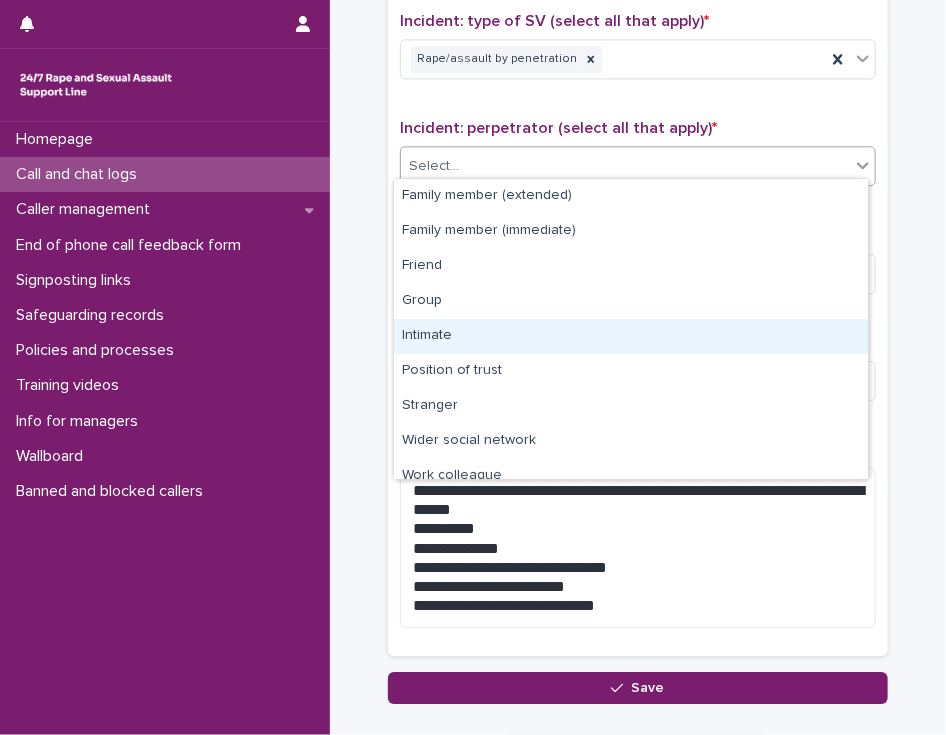 click on "Intimate" at bounding box center [631, 336] 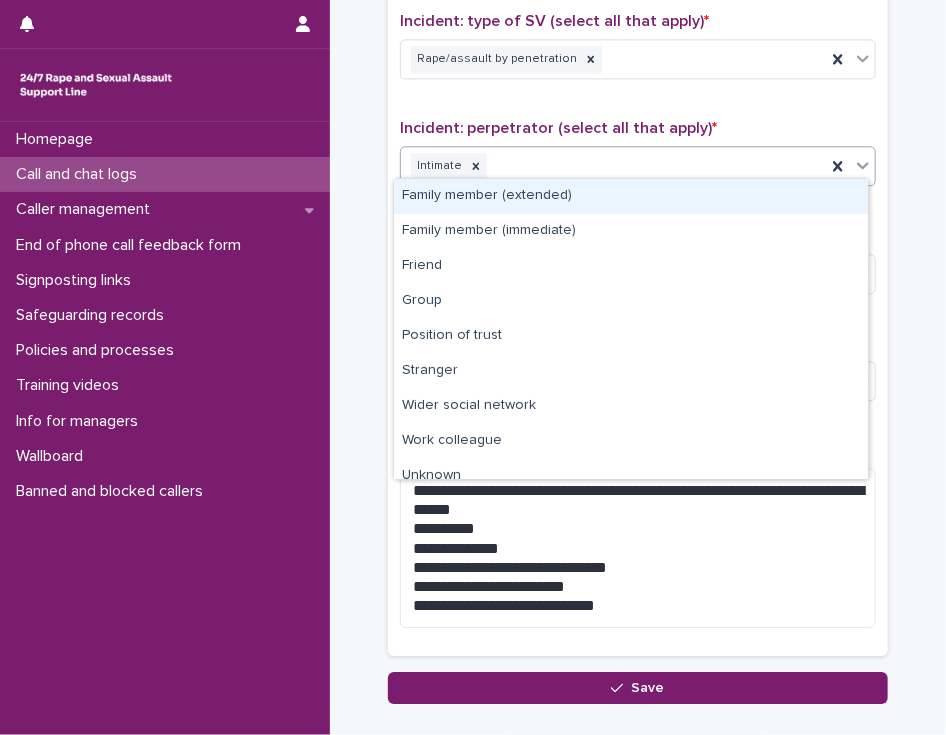 click on "Intimate" at bounding box center [613, 166] 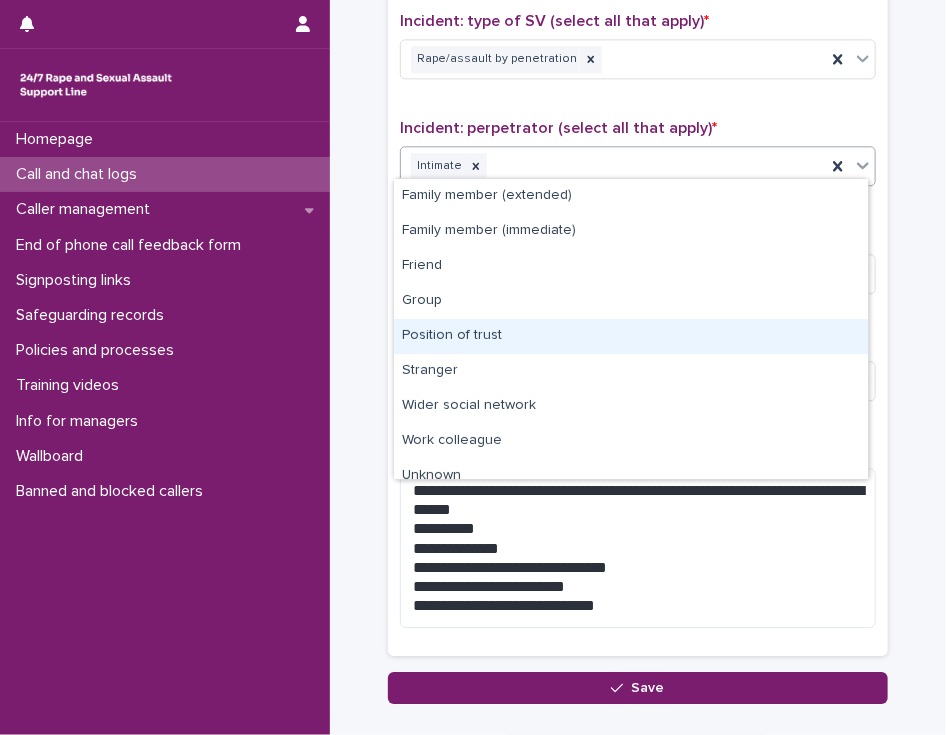 click on "Position of trust" at bounding box center [631, 336] 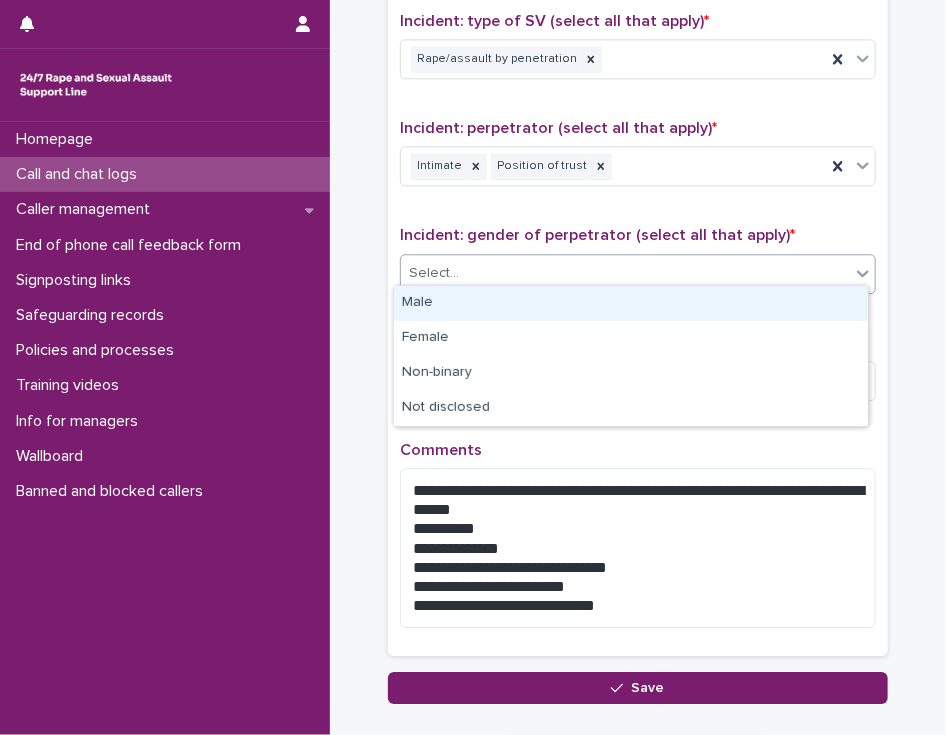 click on "Select..." at bounding box center (625, 273) 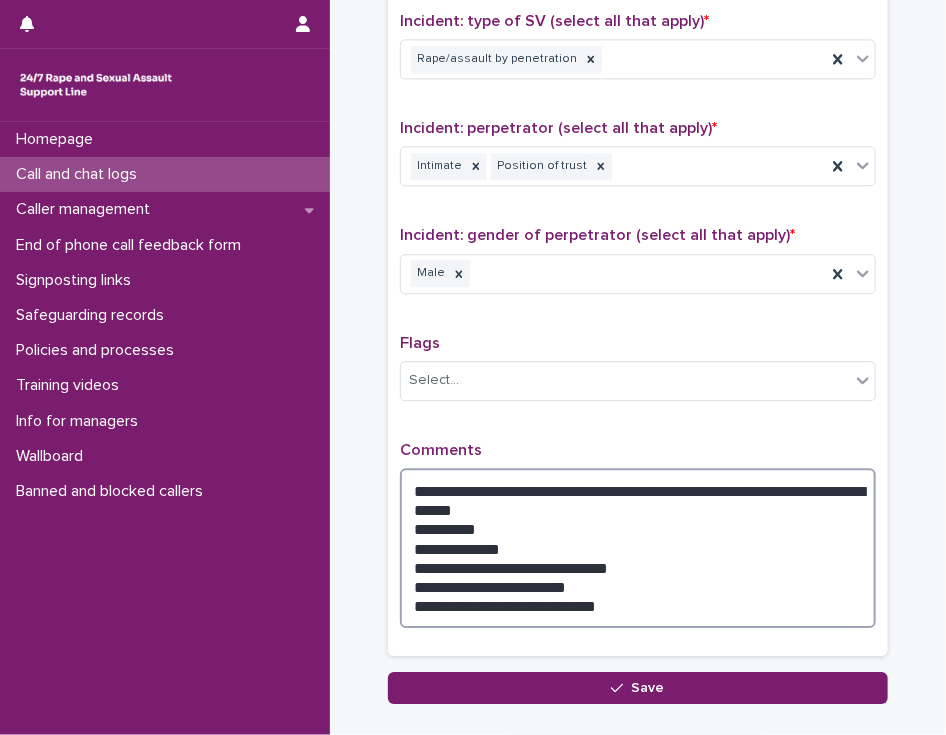 click on "**********" at bounding box center (638, 548) 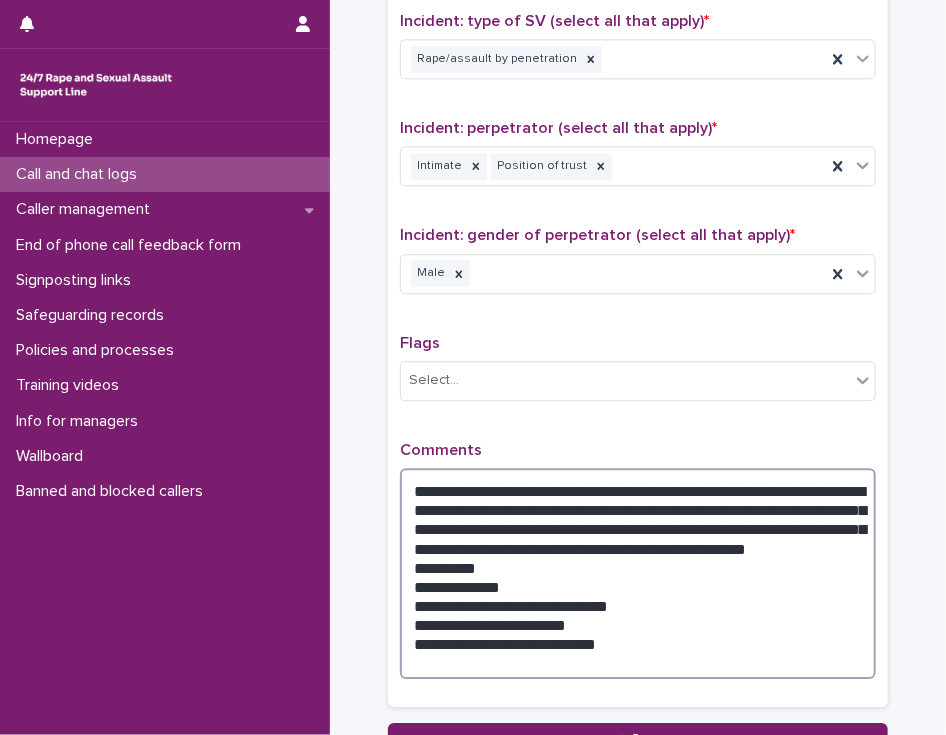 click on "**********" at bounding box center [638, 573] 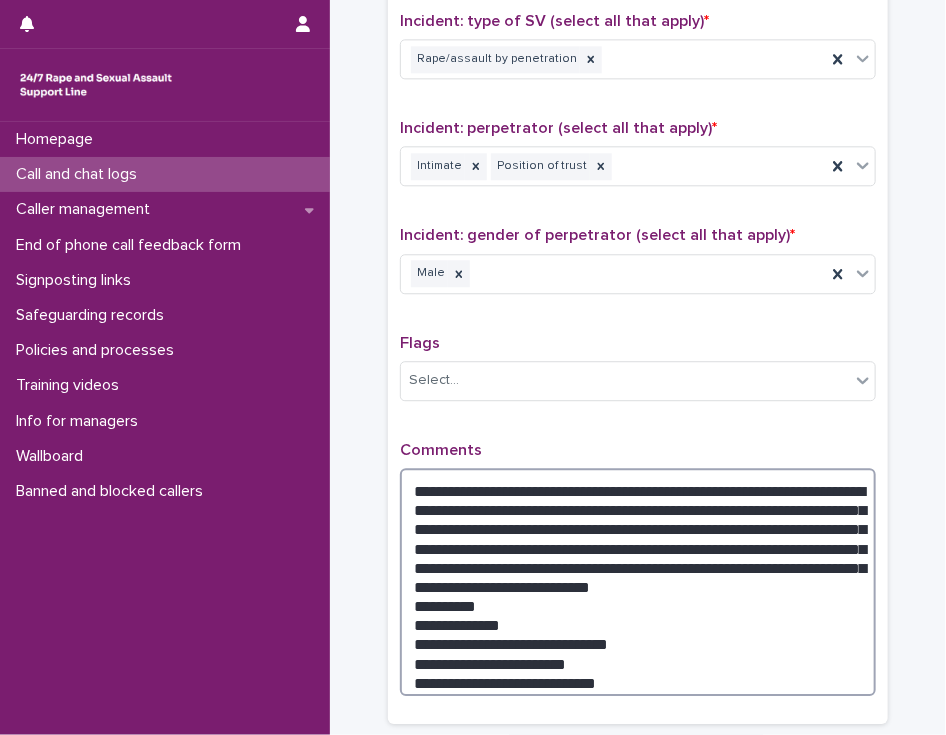 drag, startPoint x: 676, startPoint y: 647, endPoint x: 701, endPoint y: 554, distance: 96.30161 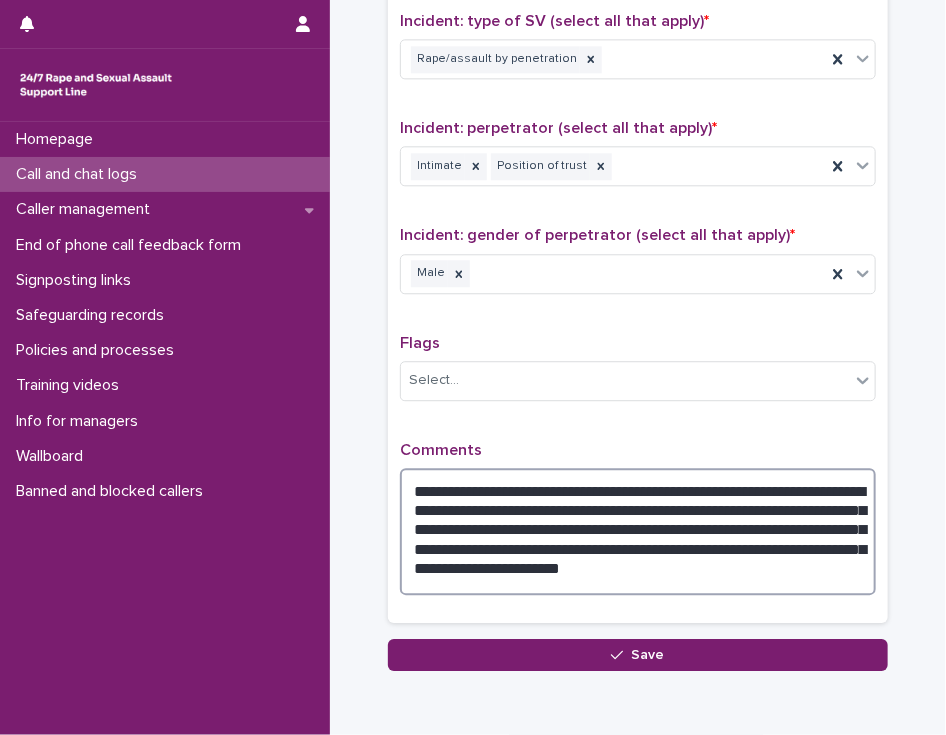 click on "**********" at bounding box center [638, 531] 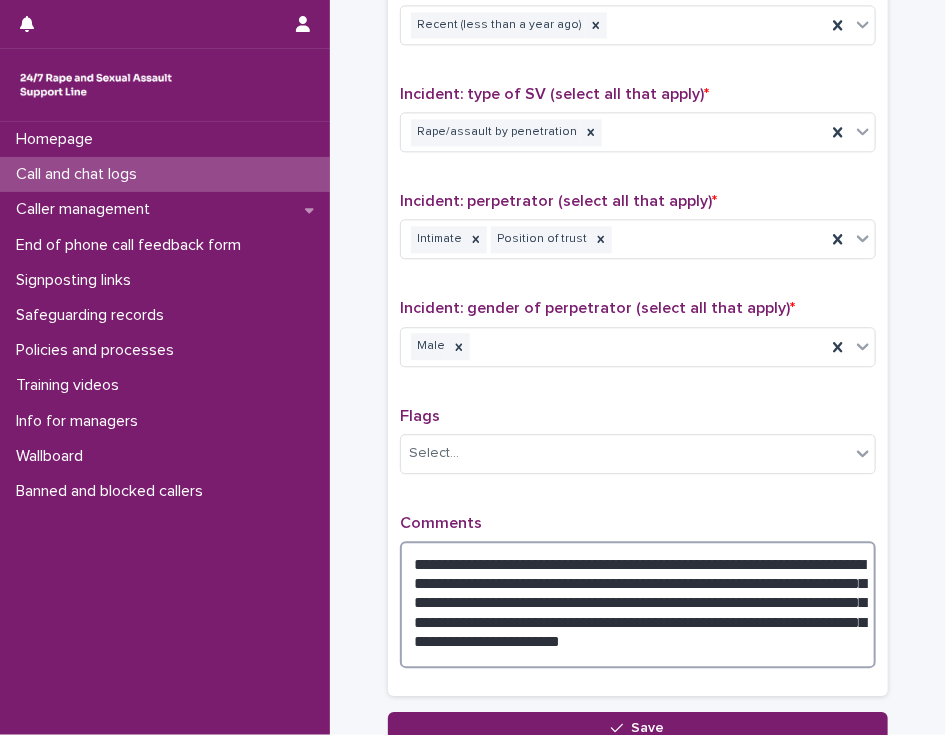scroll, scrollTop: 1408, scrollLeft: 0, axis: vertical 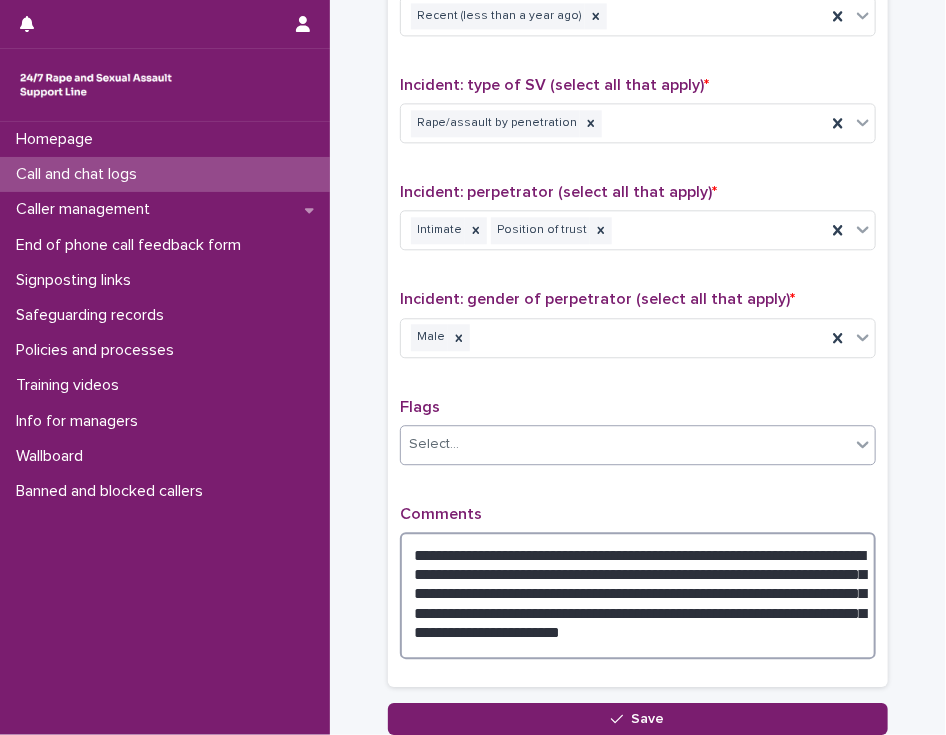 type on "**********" 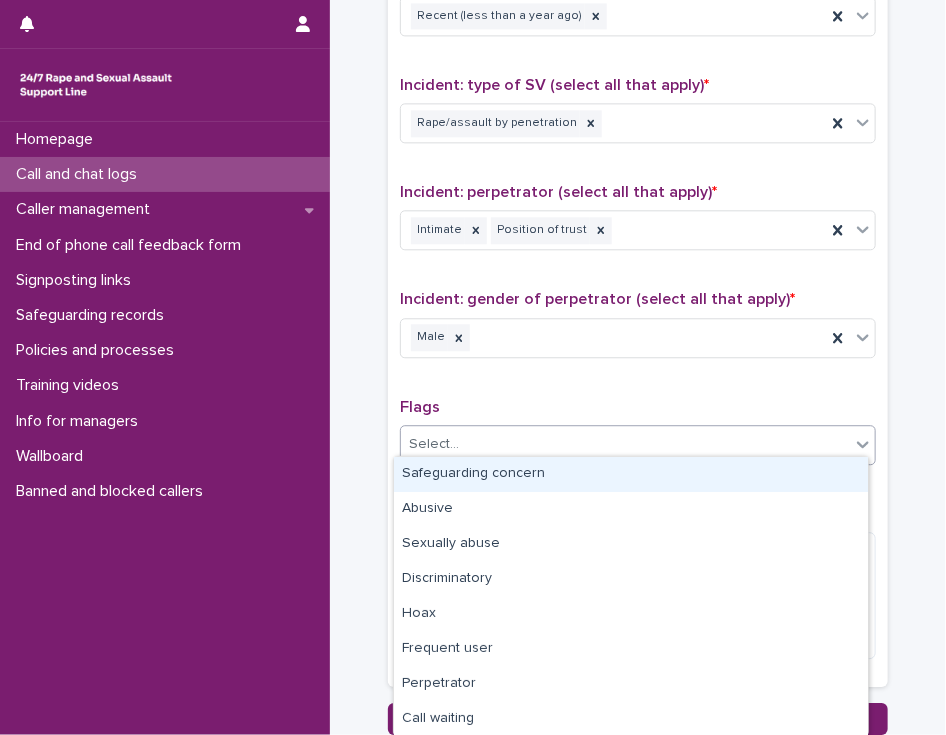 click on "Select..." at bounding box center [625, 444] 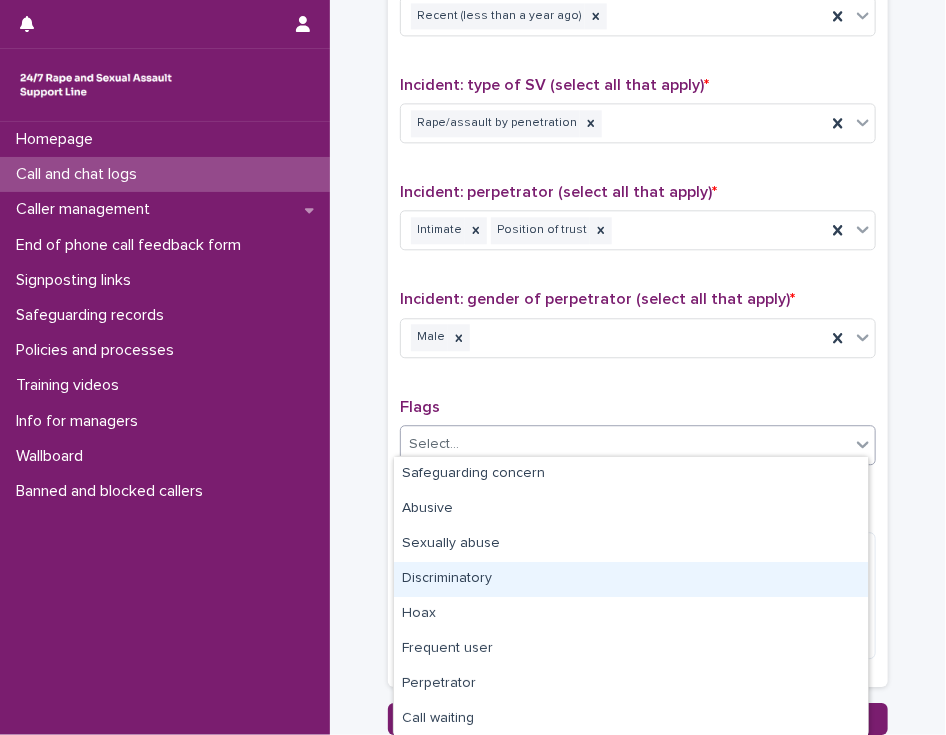 scroll, scrollTop: 140, scrollLeft: 0, axis: vertical 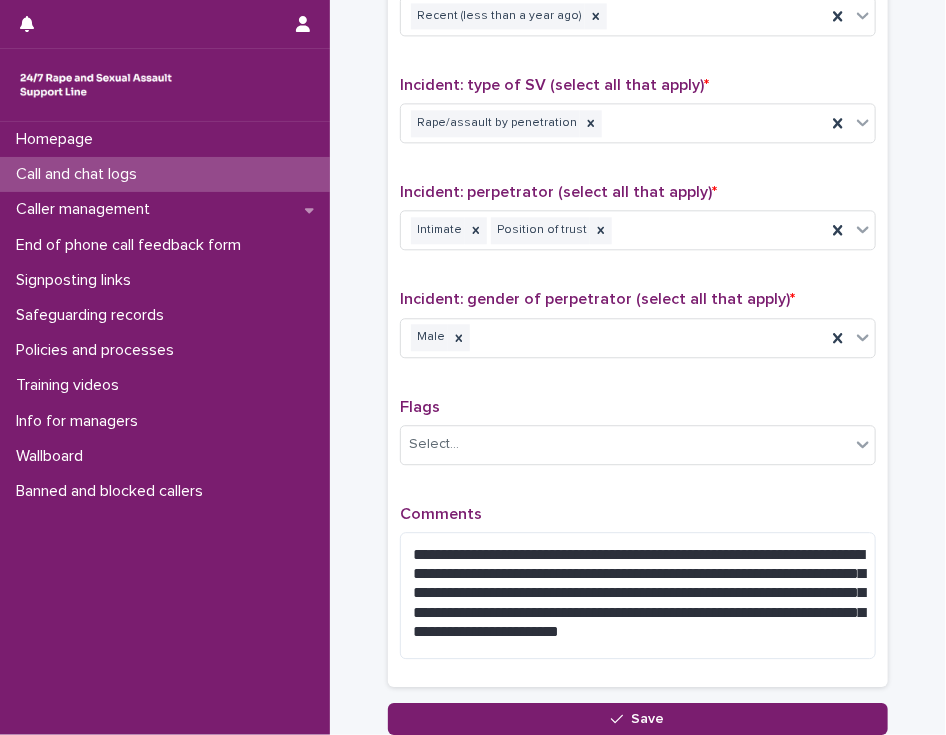 click on "**********" at bounding box center [638, 214] 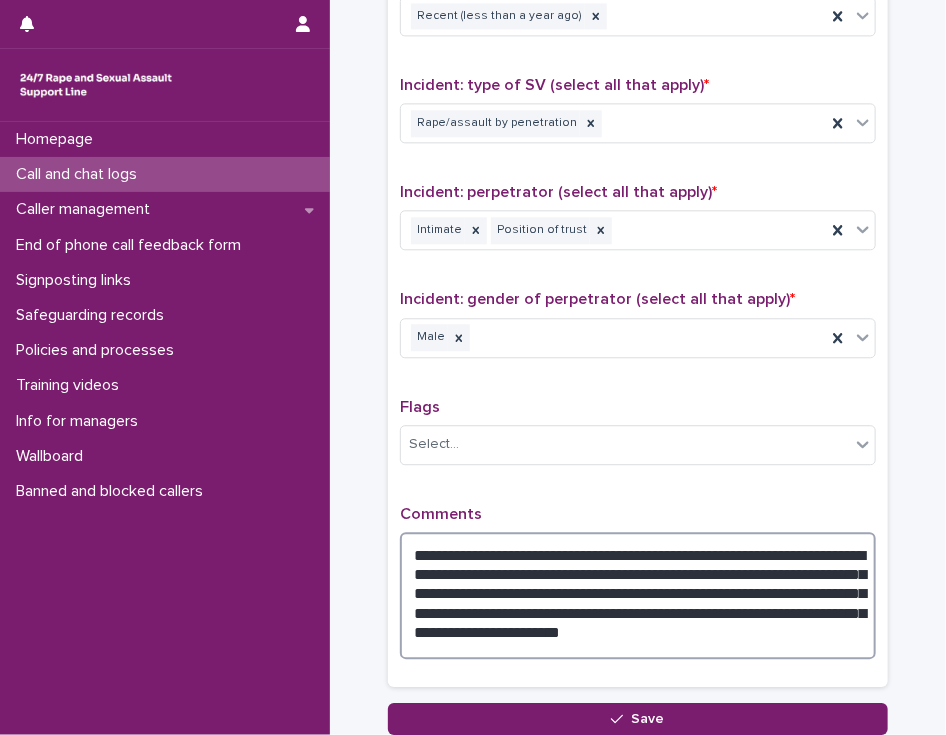 click on "**********" at bounding box center [638, 595] 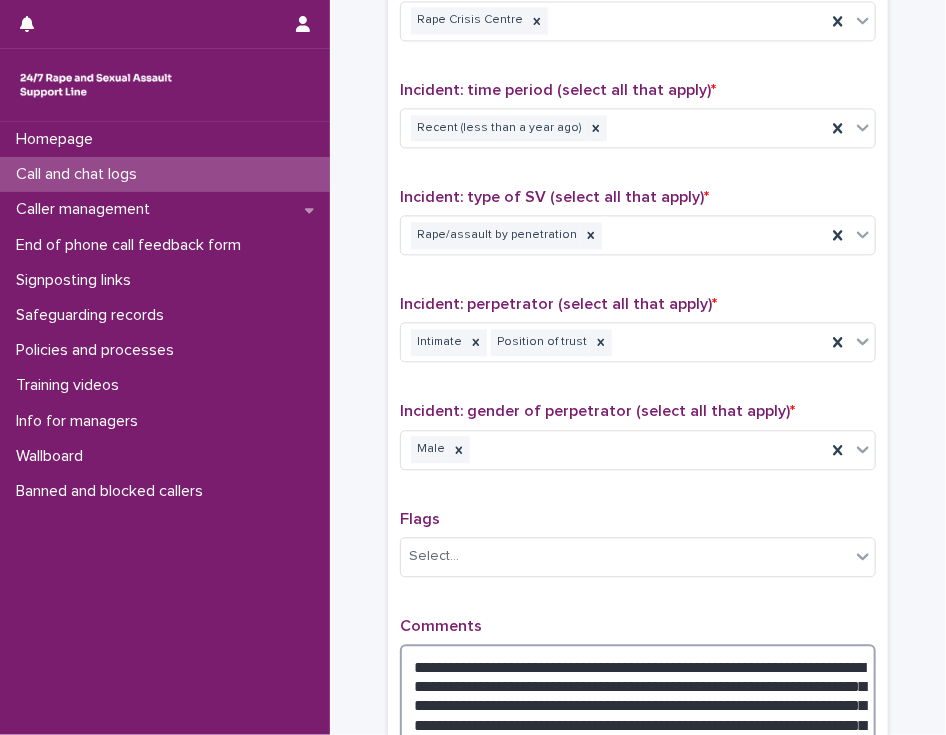 scroll, scrollTop: 1556, scrollLeft: 0, axis: vertical 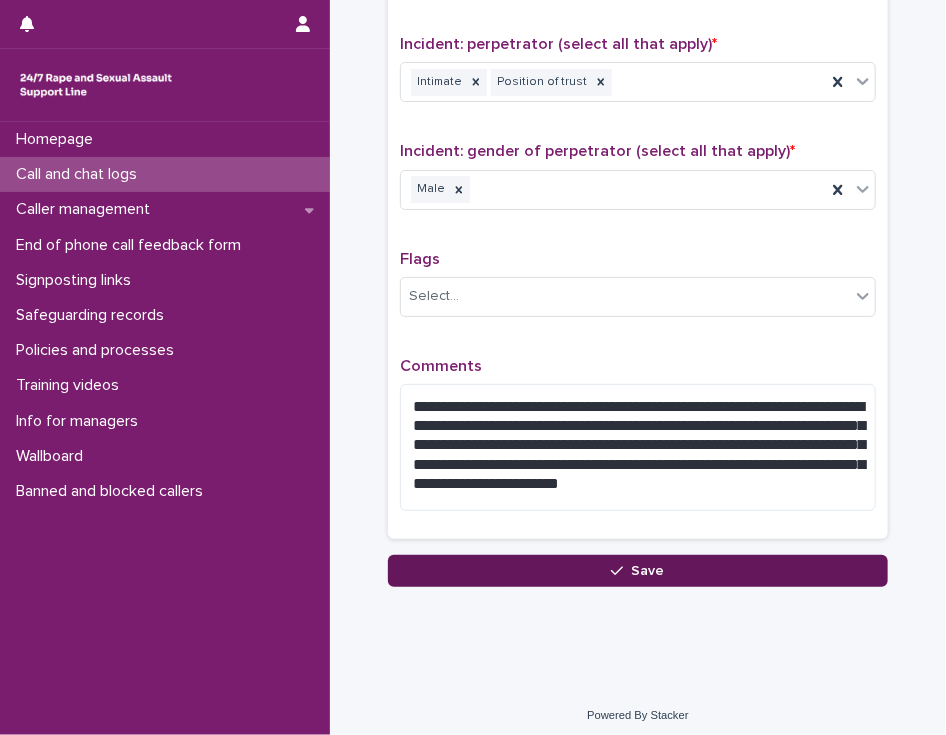 click on "Save" at bounding box center (638, 571) 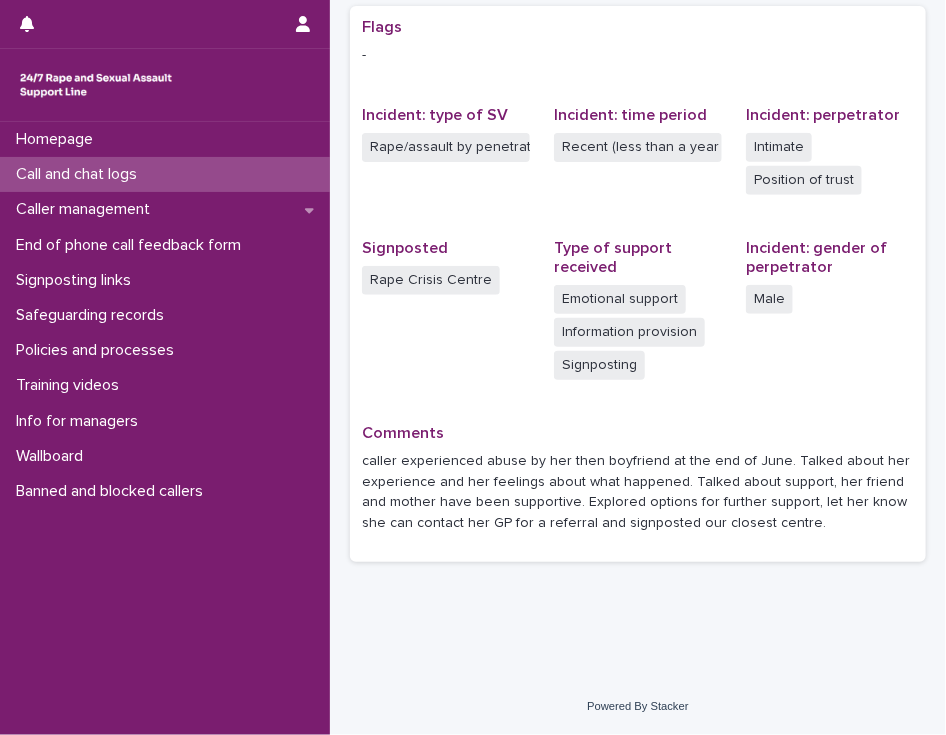 scroll, scrollTop: 0, scrollLeft: 0, axis: both 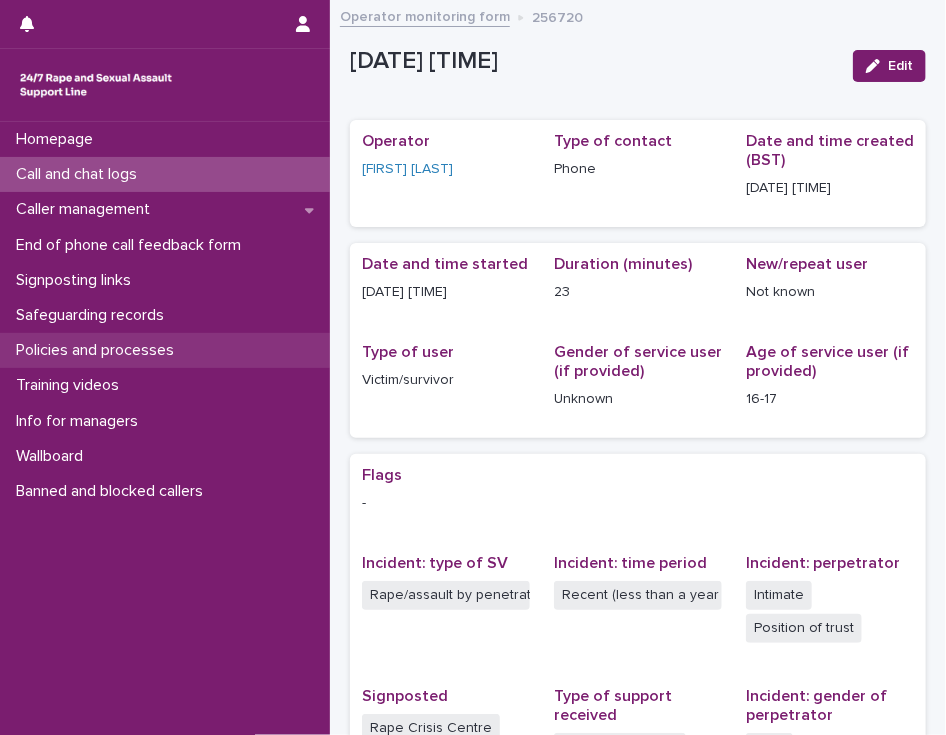 click on "Policies and processes" at bounding box center [99, 350] 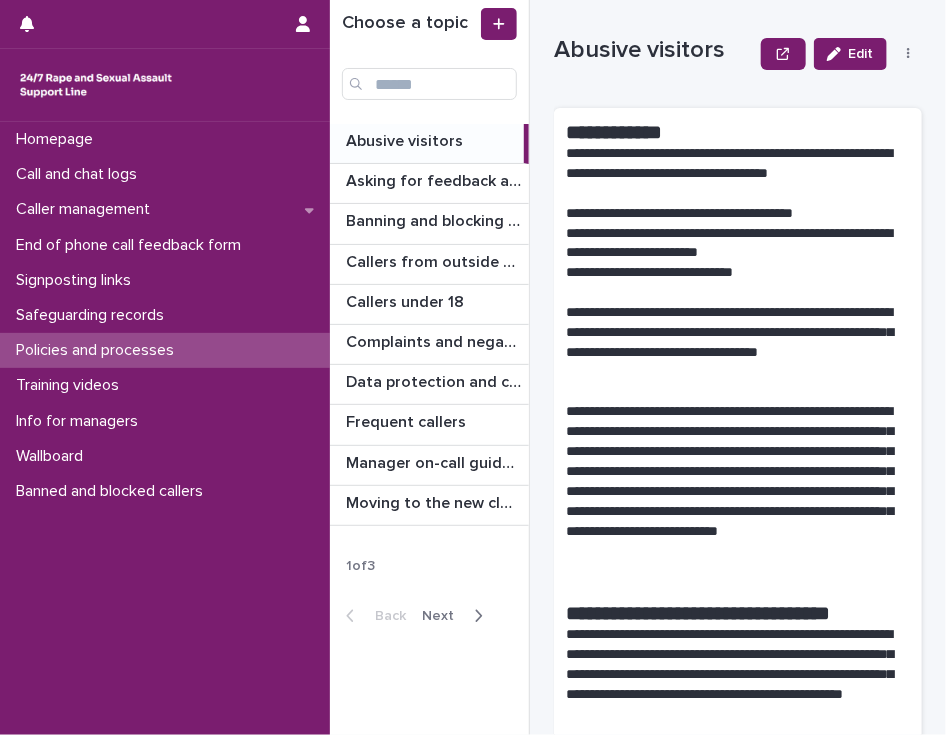 click on "Next" at bounding box center (444, 616) 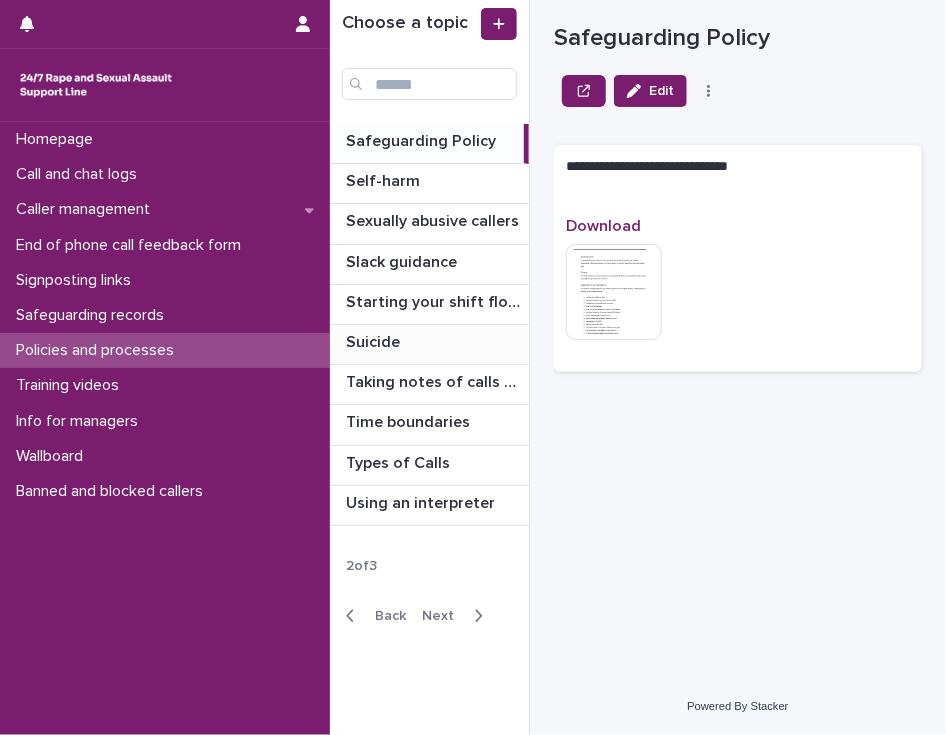 click on "Suicide" at bounding box center (375, 340) 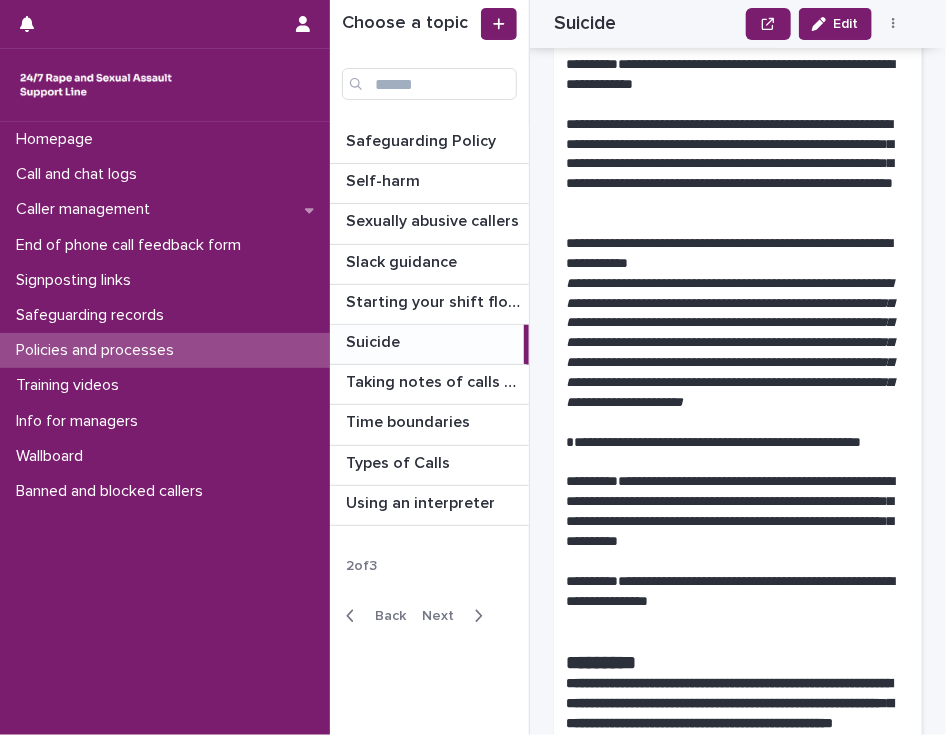 scroll, scrollTop: 2251, scrollLeft: 0, axis: vertical 